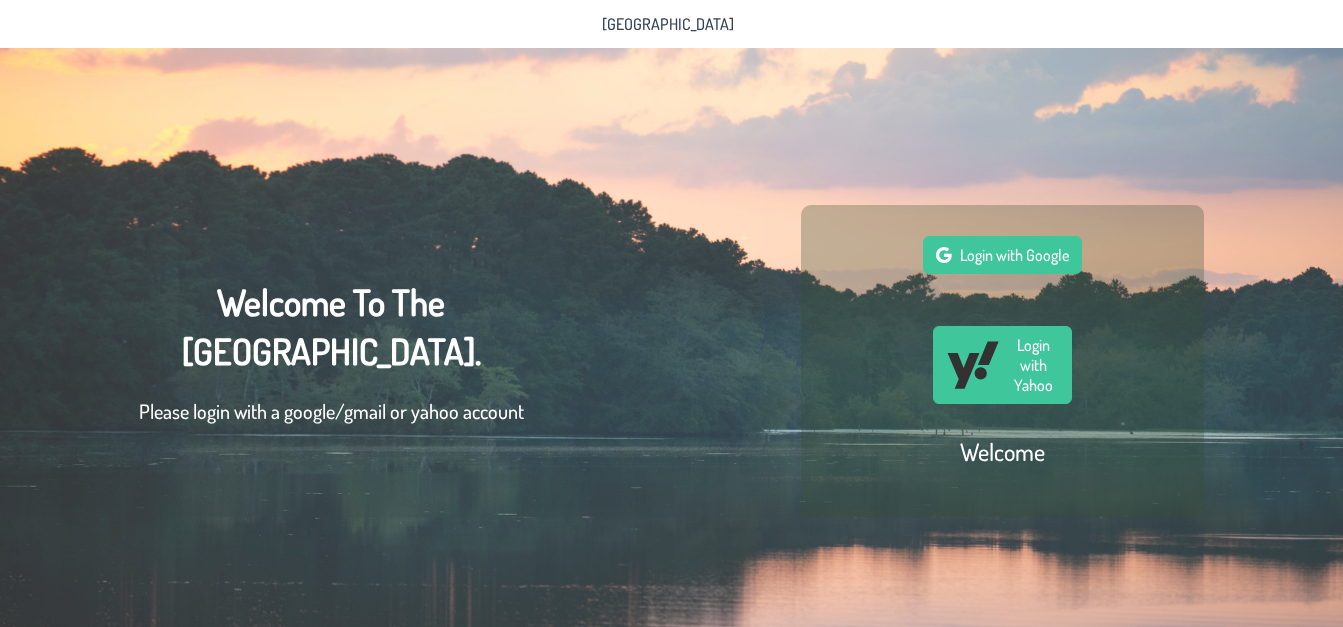 scroll, scrollTop: 0, scrollLeft: 0, axis: both 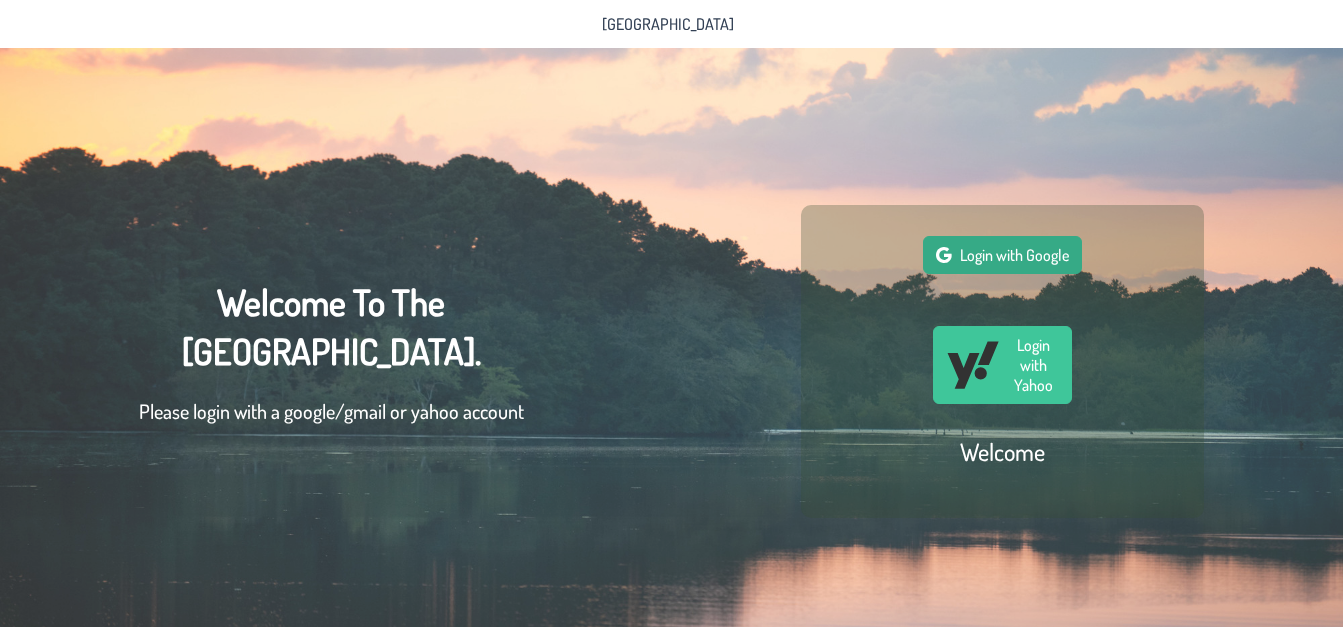 click on "Login with Google" at bounding box center [1014, 255] 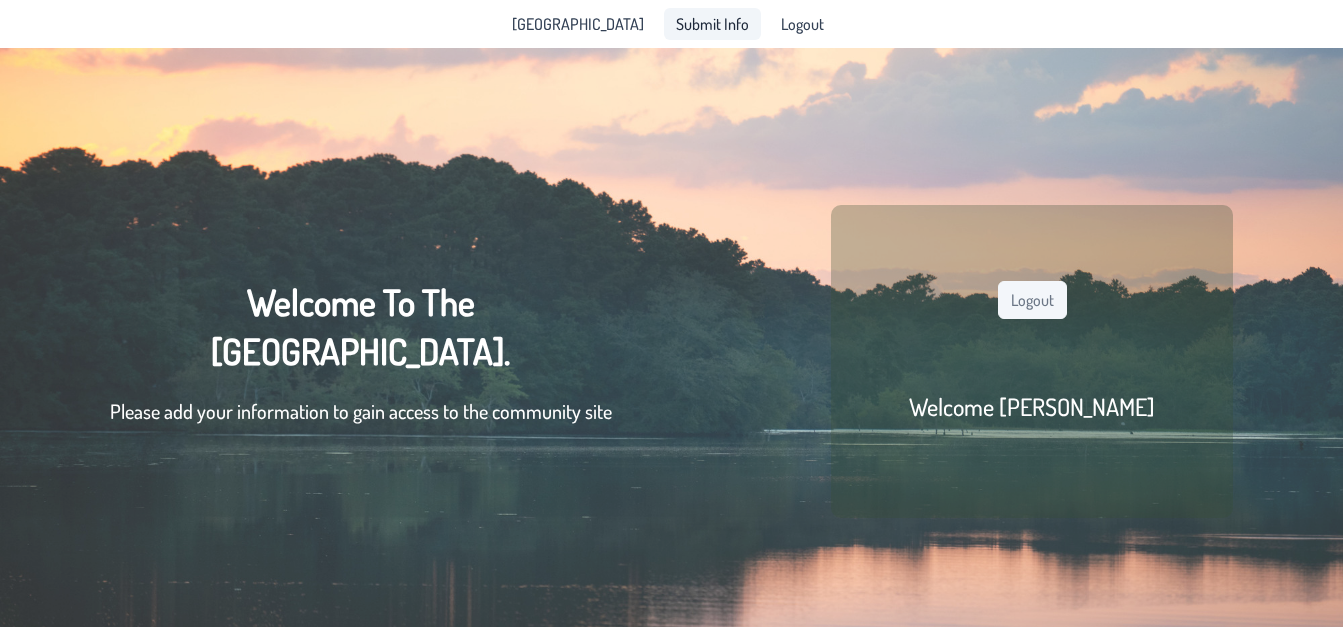 click on "Submit Info" at bounding box center [712, 24] 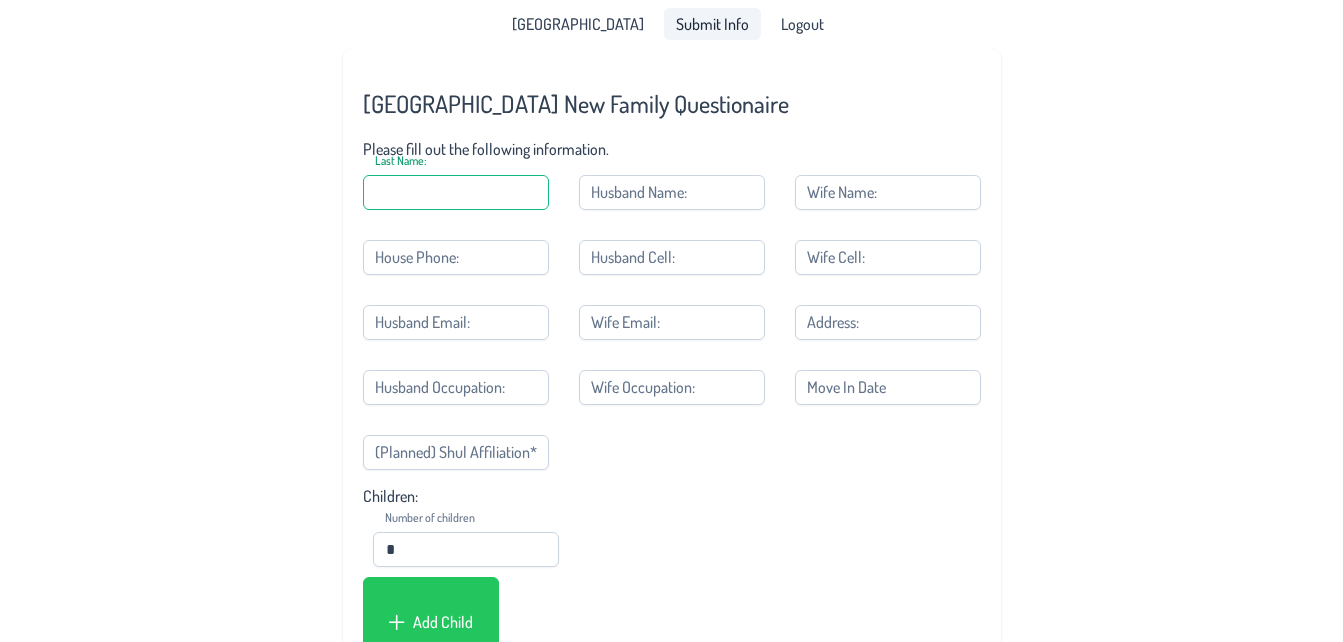 click on "Last Name:" at bounding box center (456, 192) 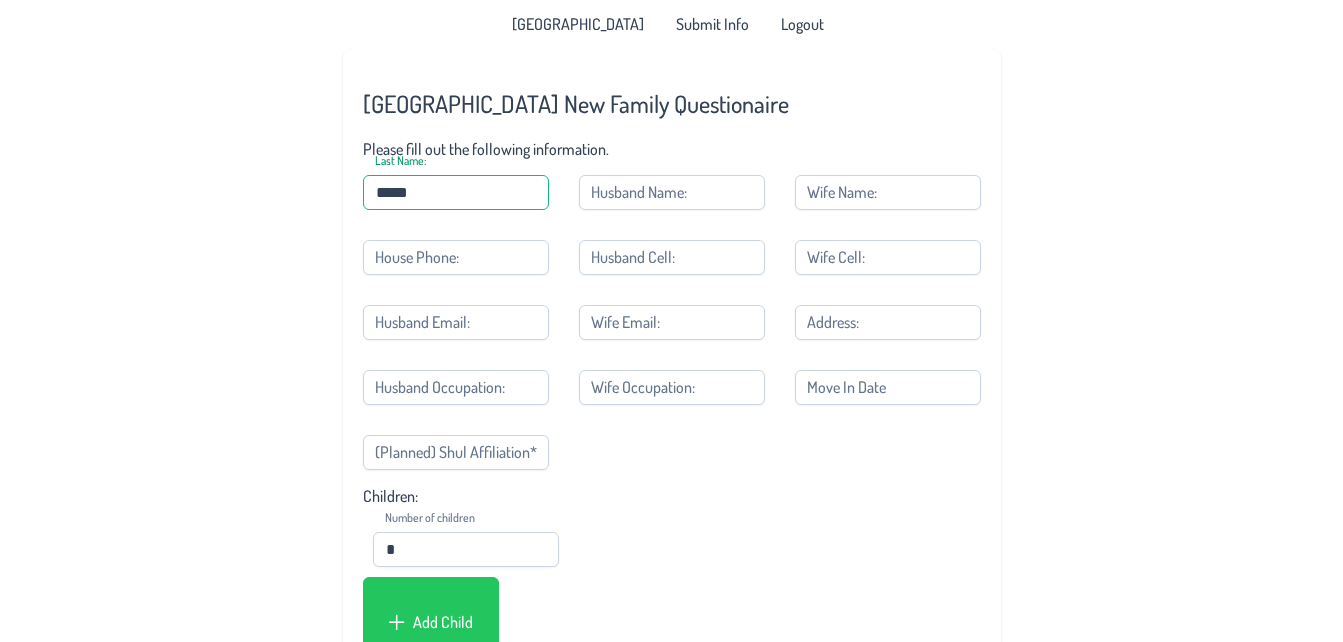 type on "*****" 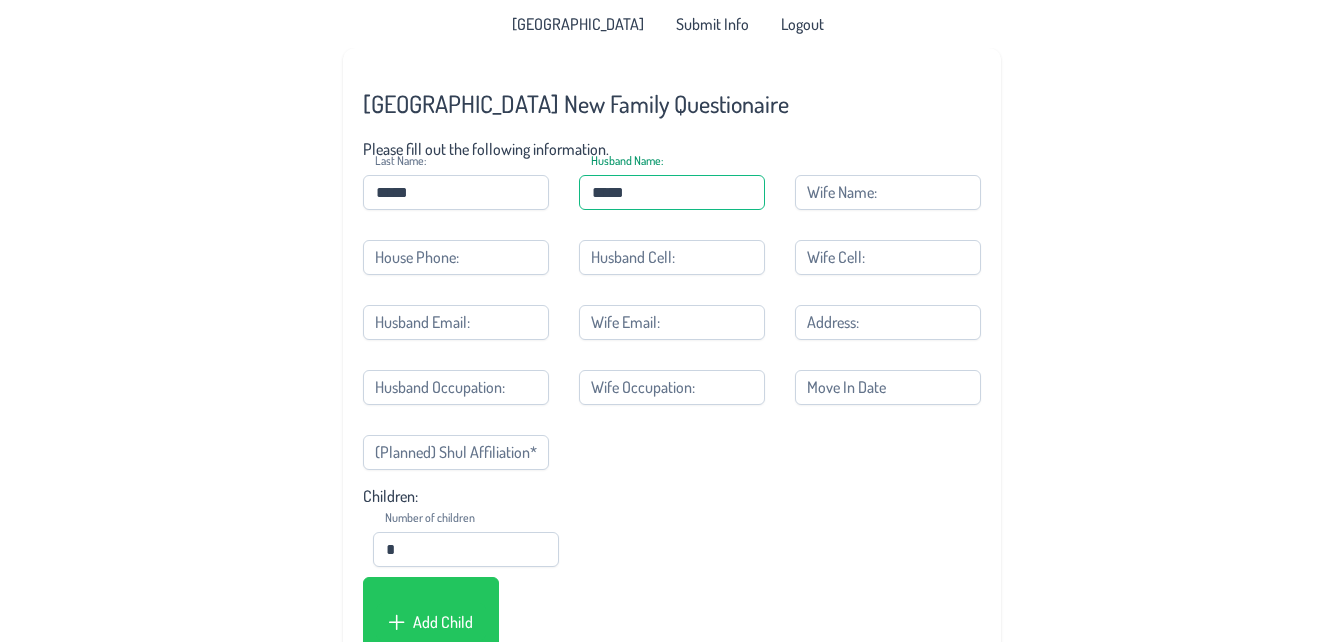type on "*****" 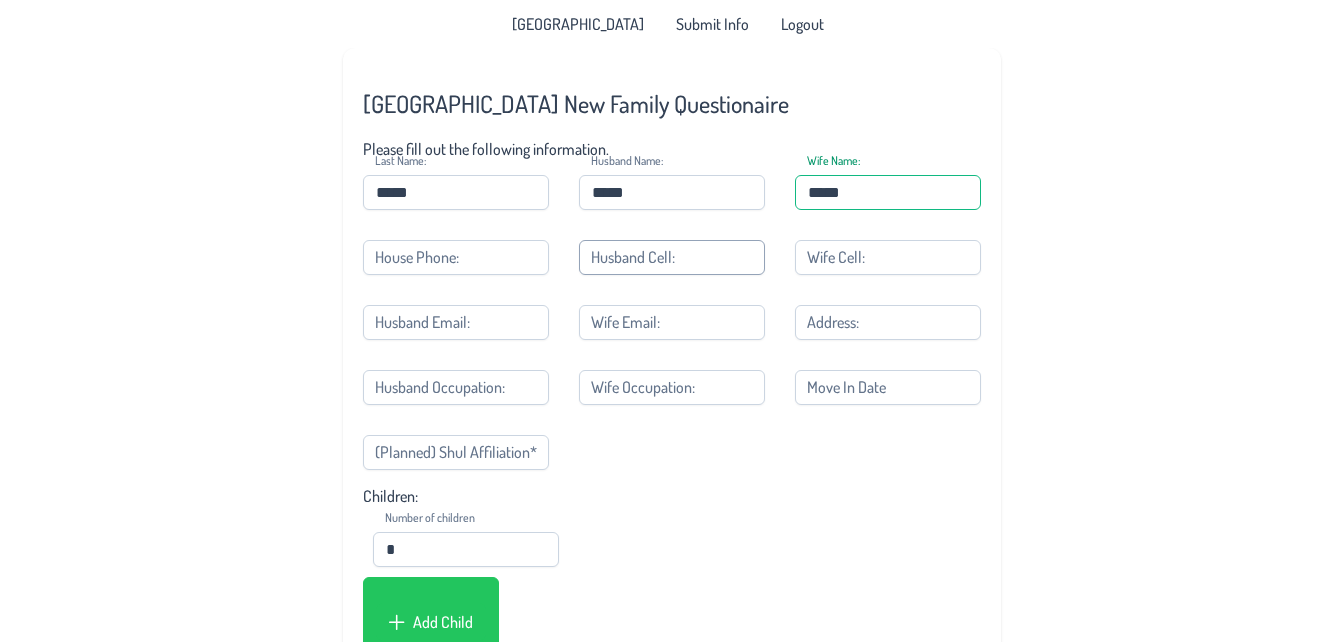 type on "*****" 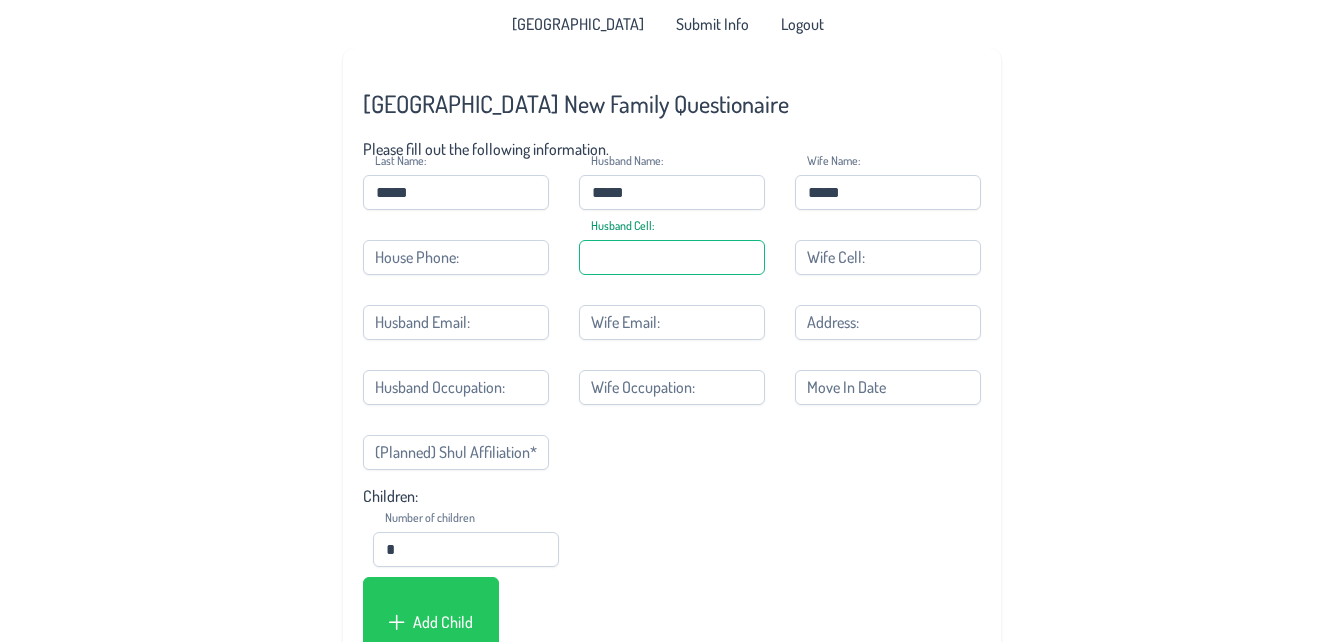 click on "Husband Cell:" at bounding box center (672, 257) 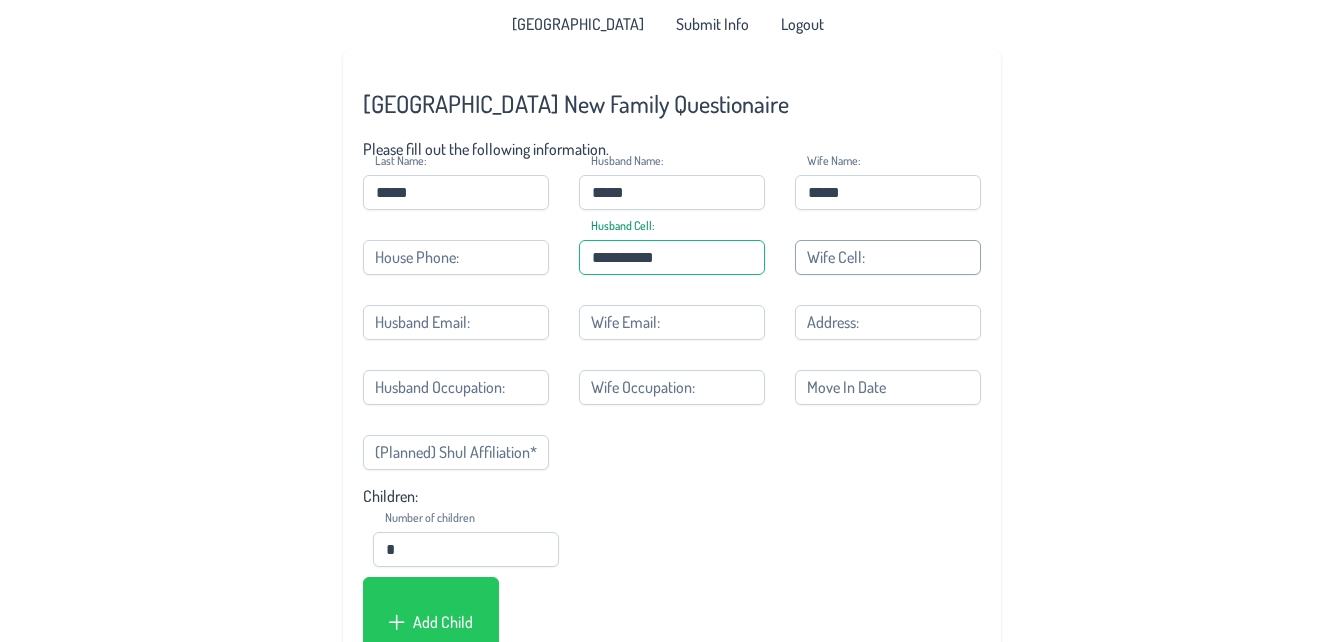type on "**********" 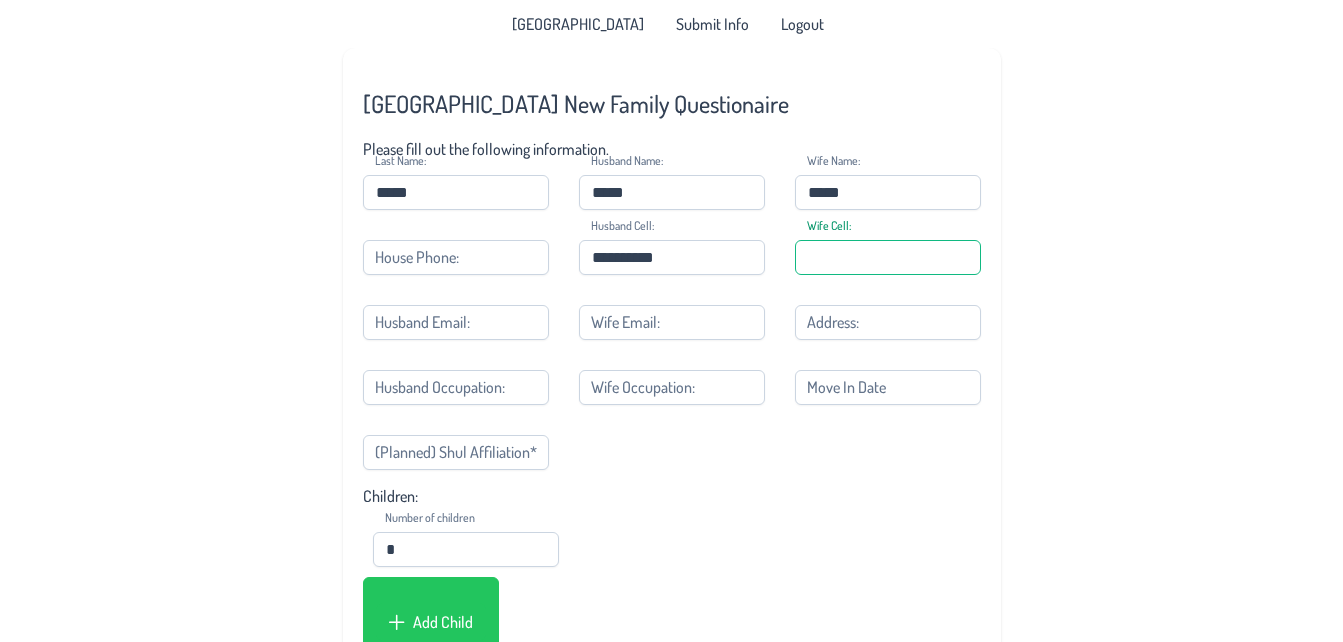 click on "Wife Cell:" at bounding box center (888, 257) 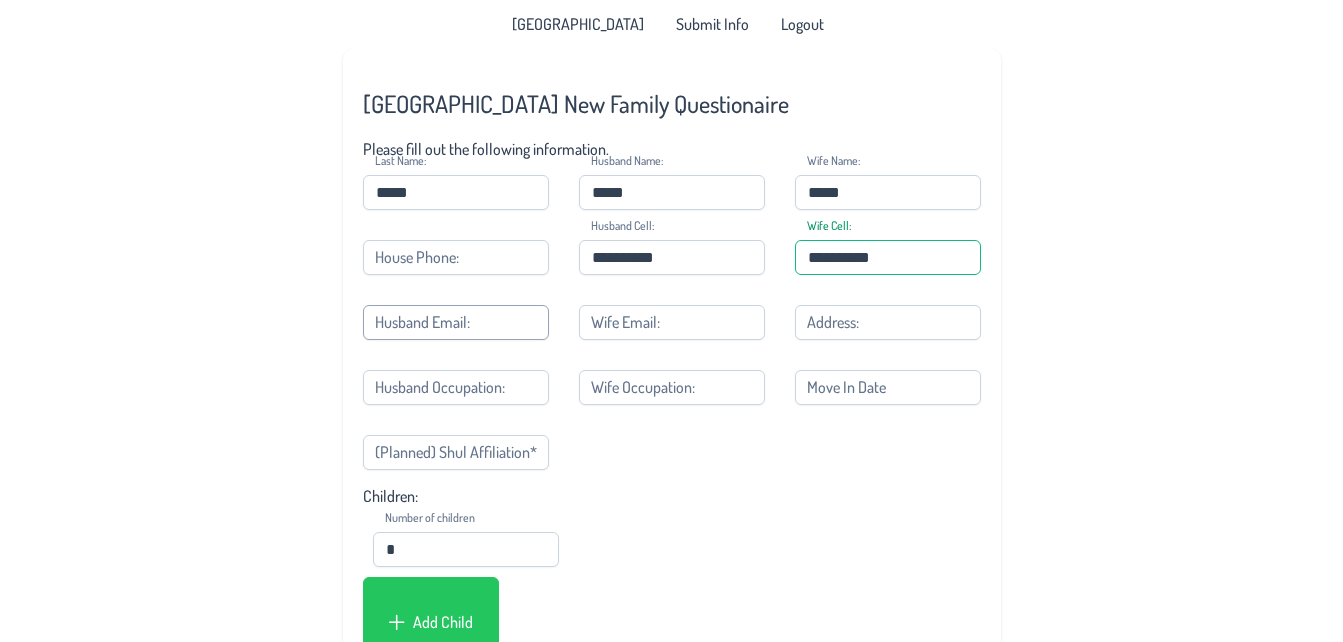type on "**********" 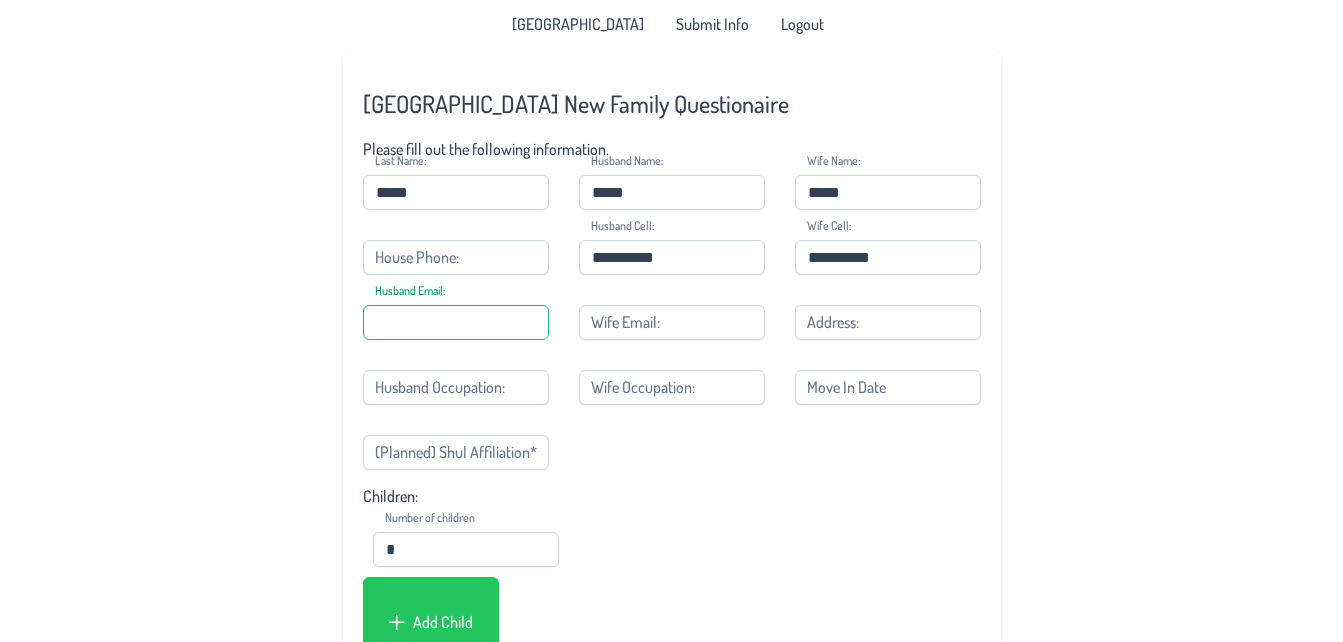 click on "Husband Email:" at bounding box center [456, 322] 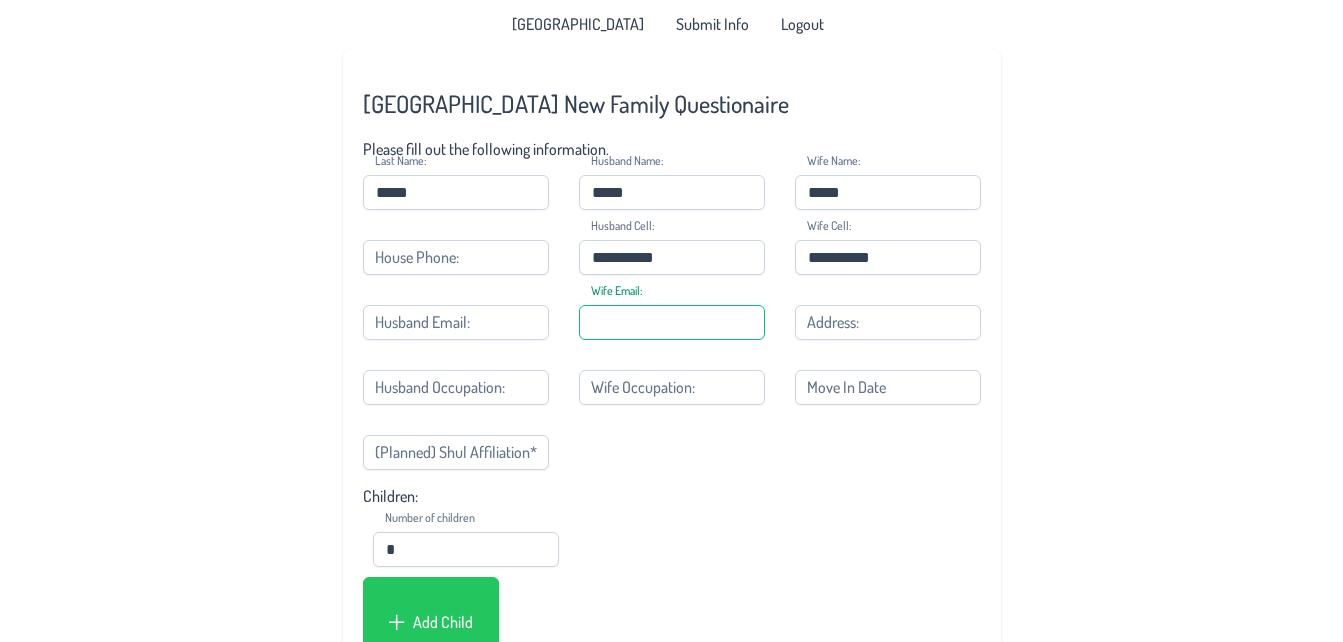 click on "Wife Email:" at bounding box center [672, 322] 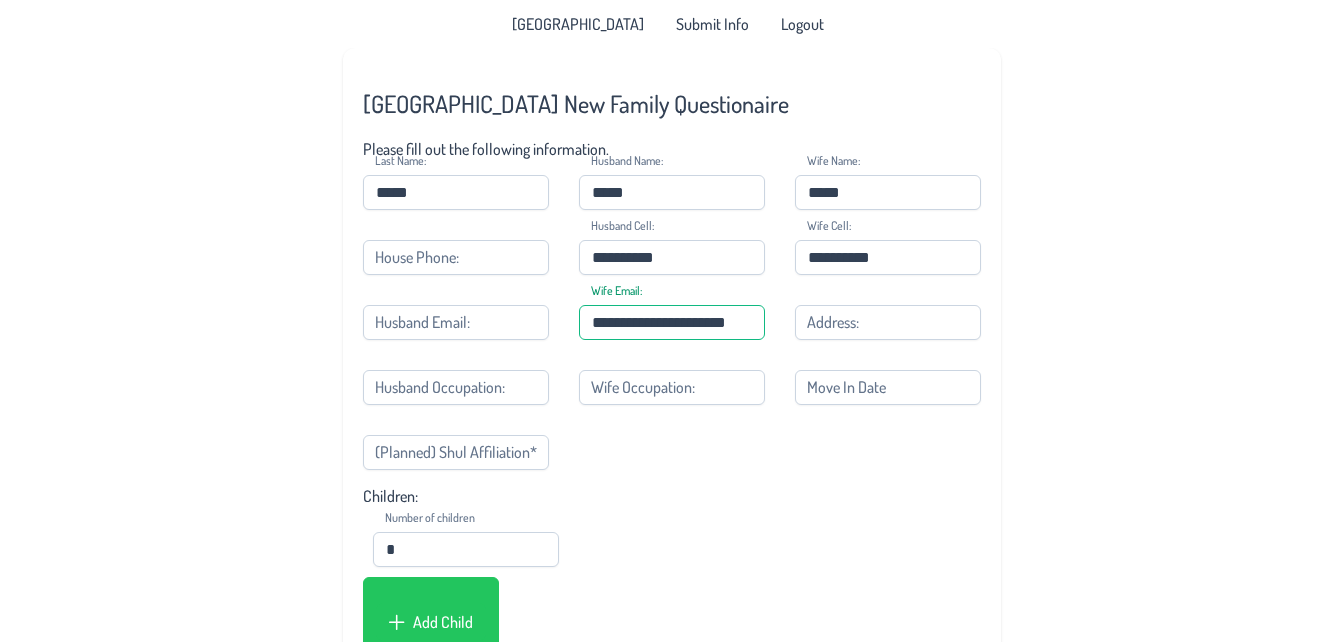 scroll, scrollTop: 0, scrollLeft: 4, axis: horizontal 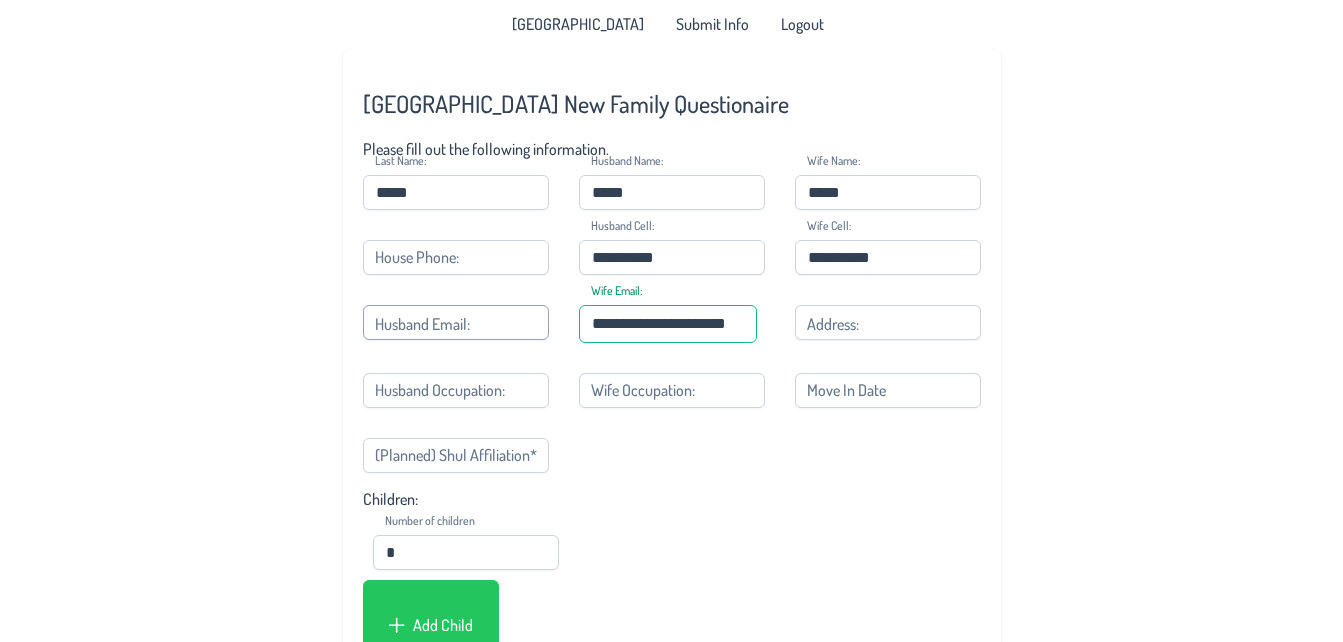 type on "**********" 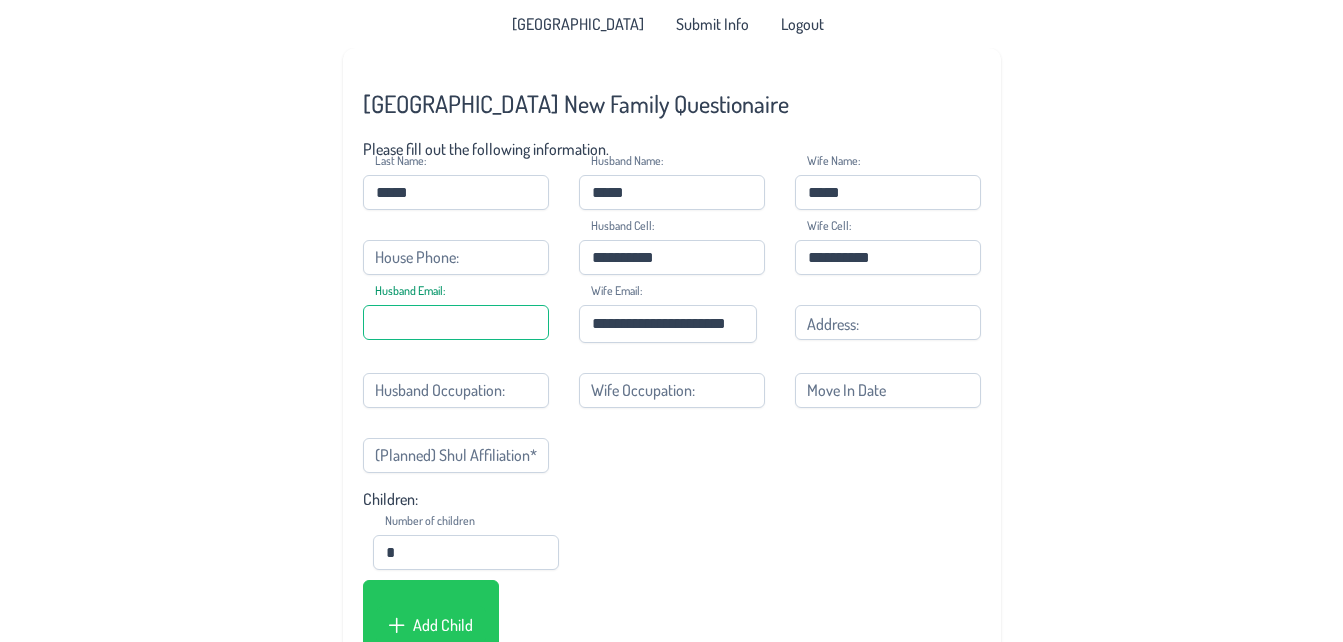 scroll, scrollTop: 0, scrollLeft: 0, axis: both 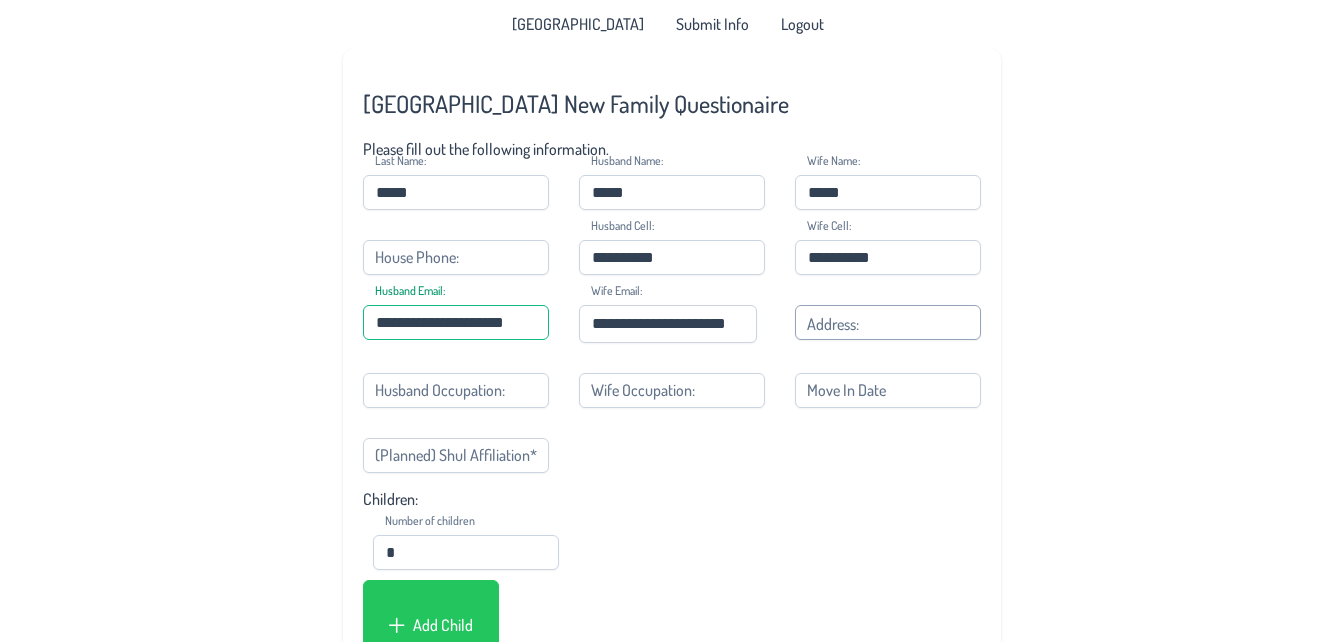 type on "**********" 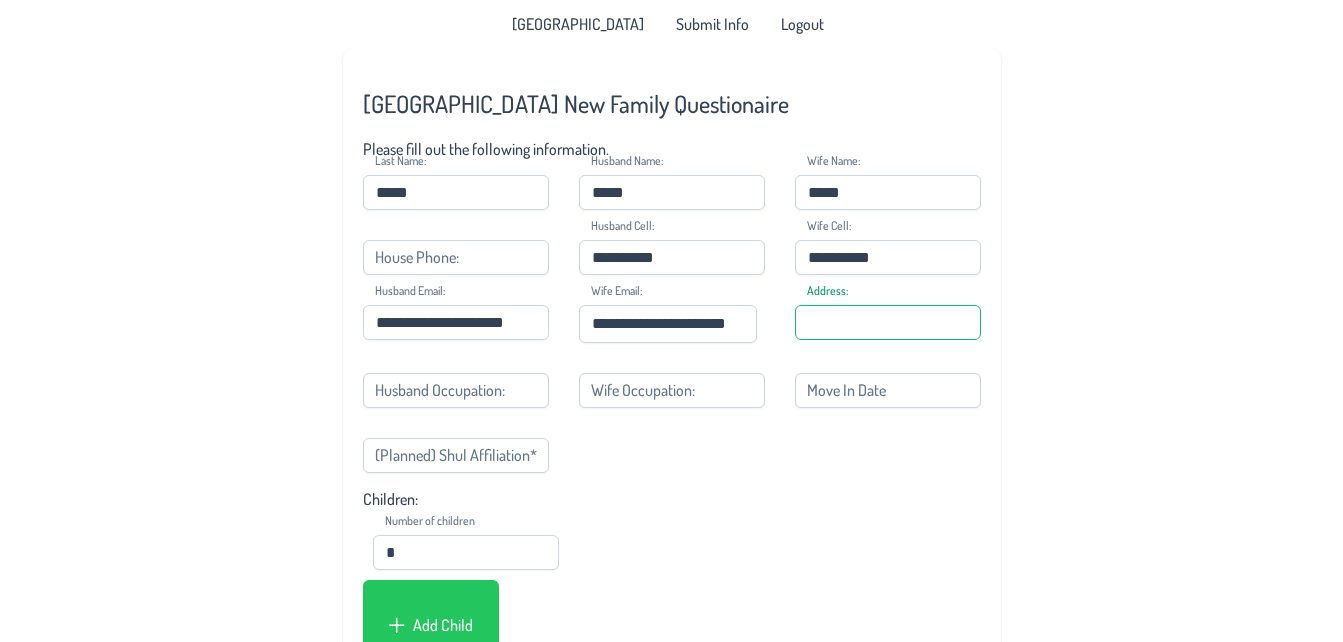 click on "Address:" at bounding box center (888, 322) 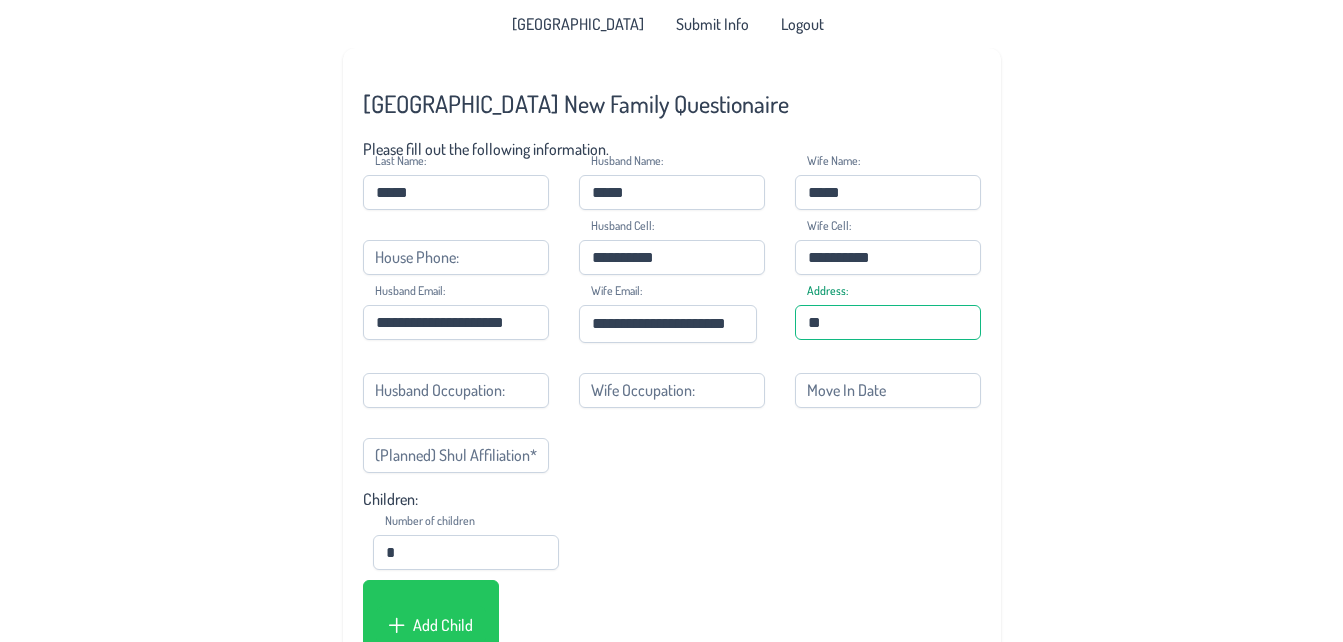type on "*" 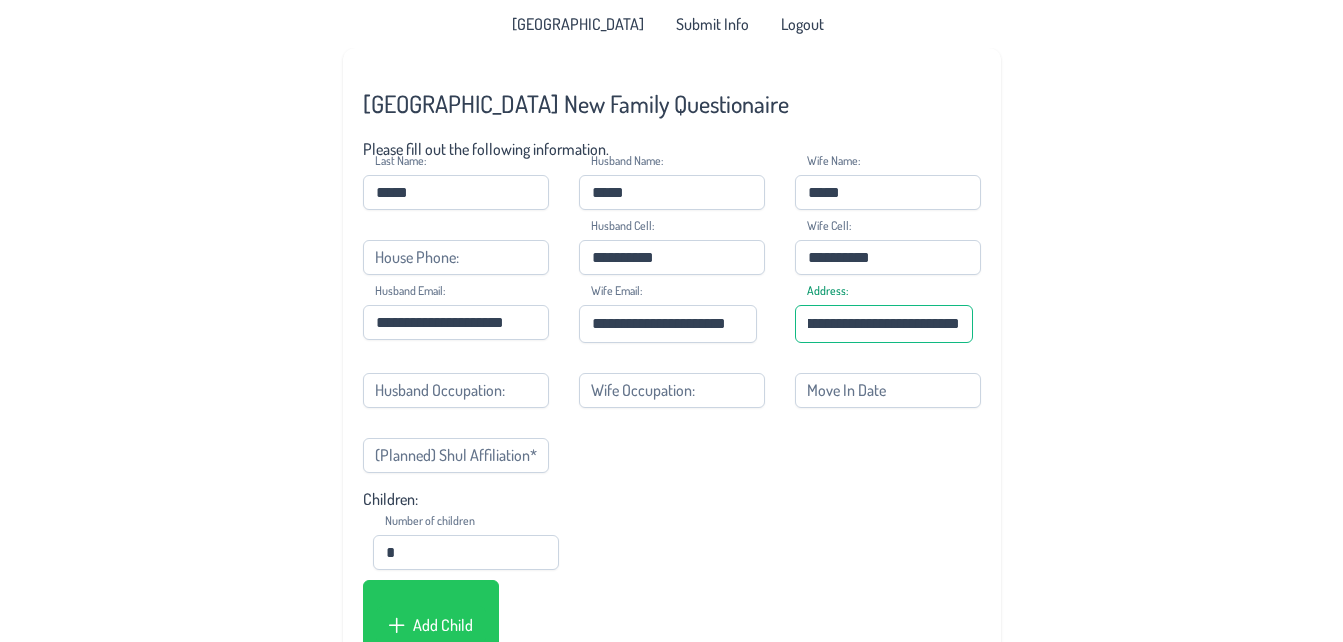 scroll, scrollTop: 0, scrollLeft: 86, axis: horizontal 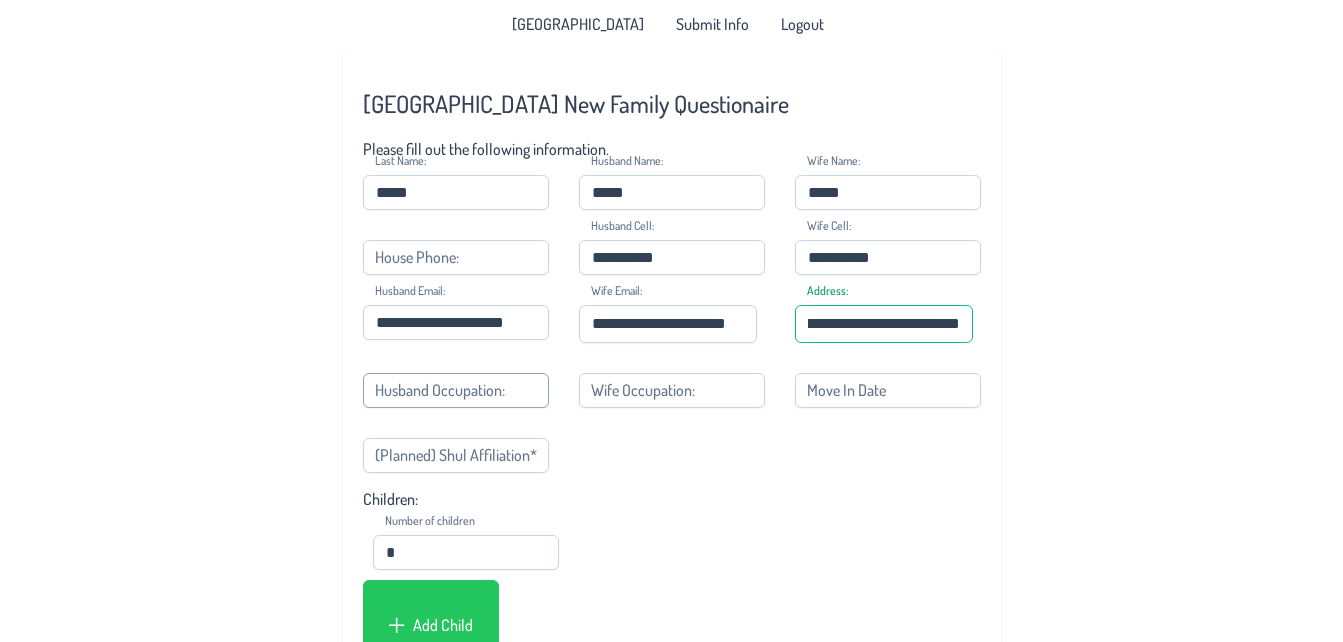 type on "**********" 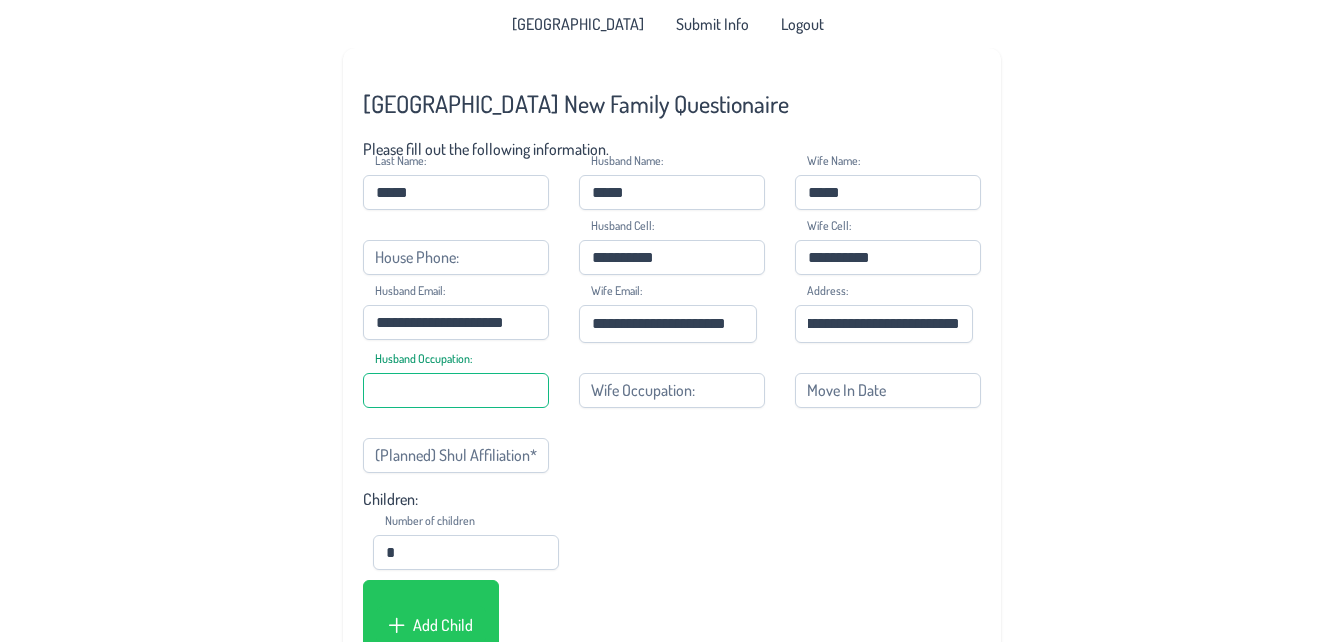 scroll, scrollTop: 0, scrollLeft: 0, axis: both 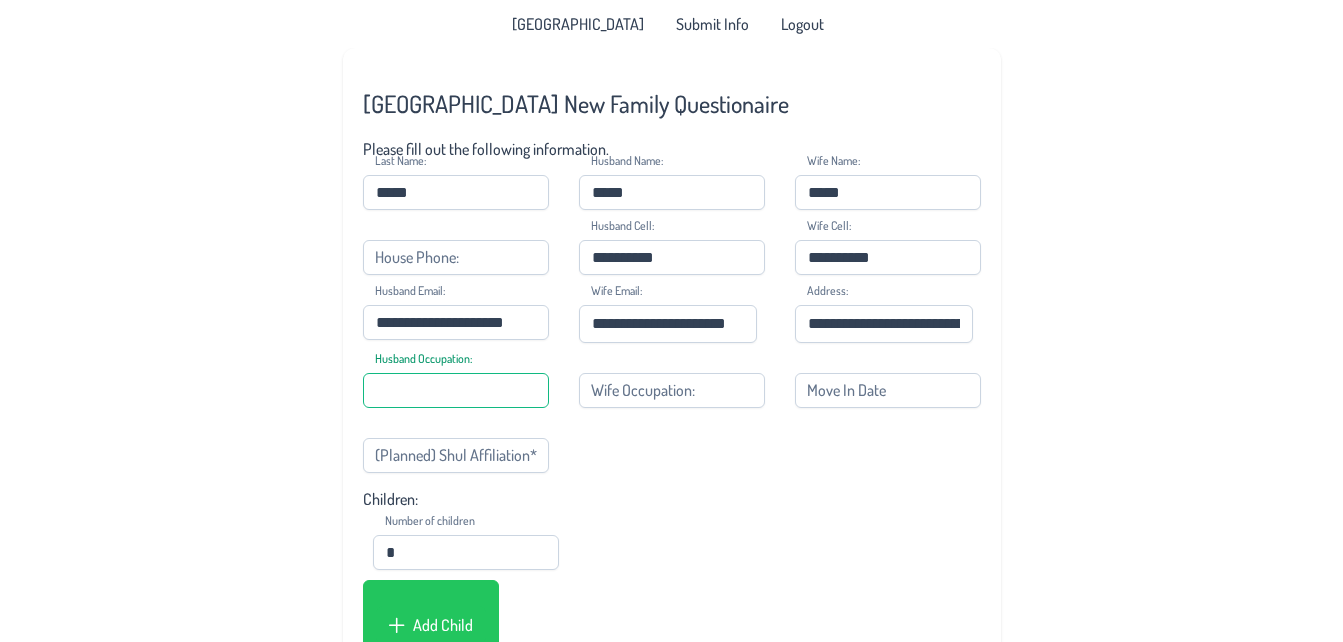 click on "Husband Occupation:" at bounding box center [456, 390] 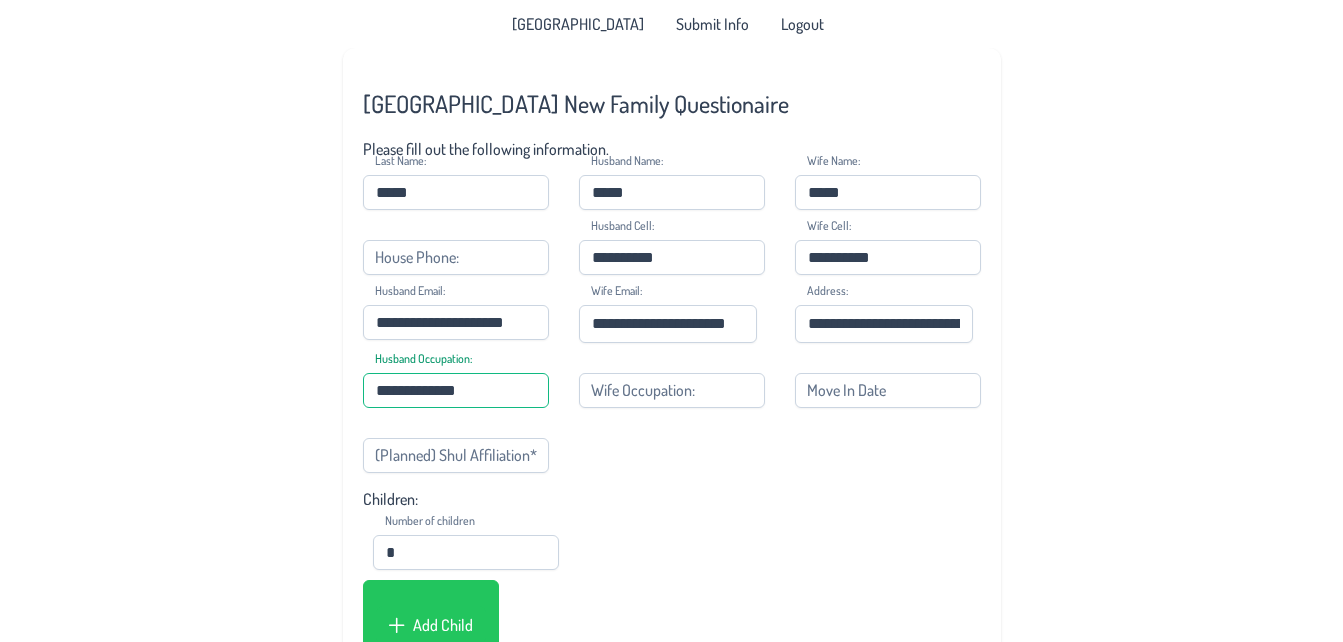 type on "**********" 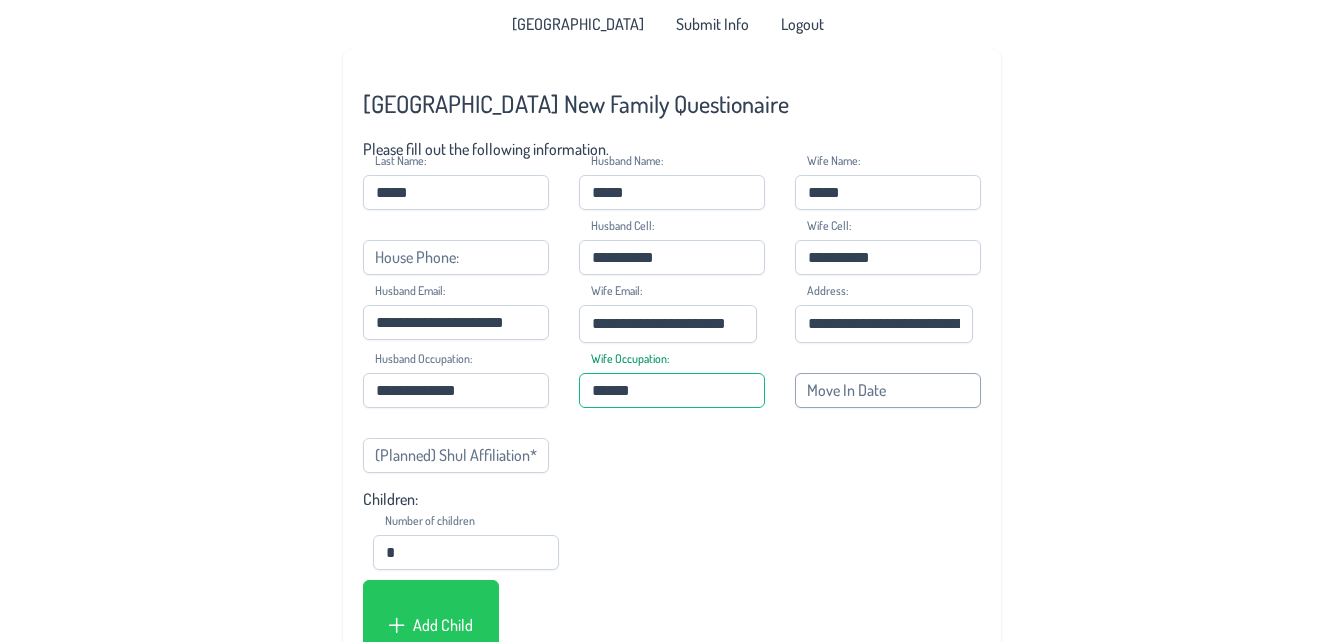 type on "******" 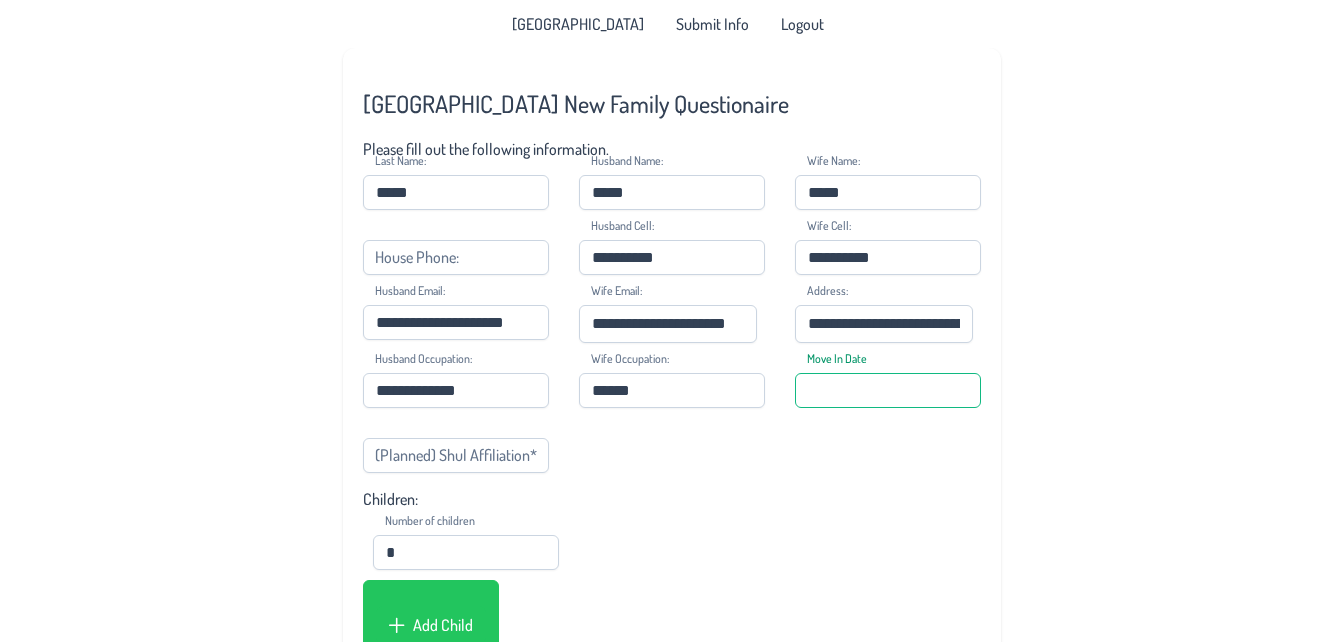 click on "Move In Date" at bounding box center [888, 390] 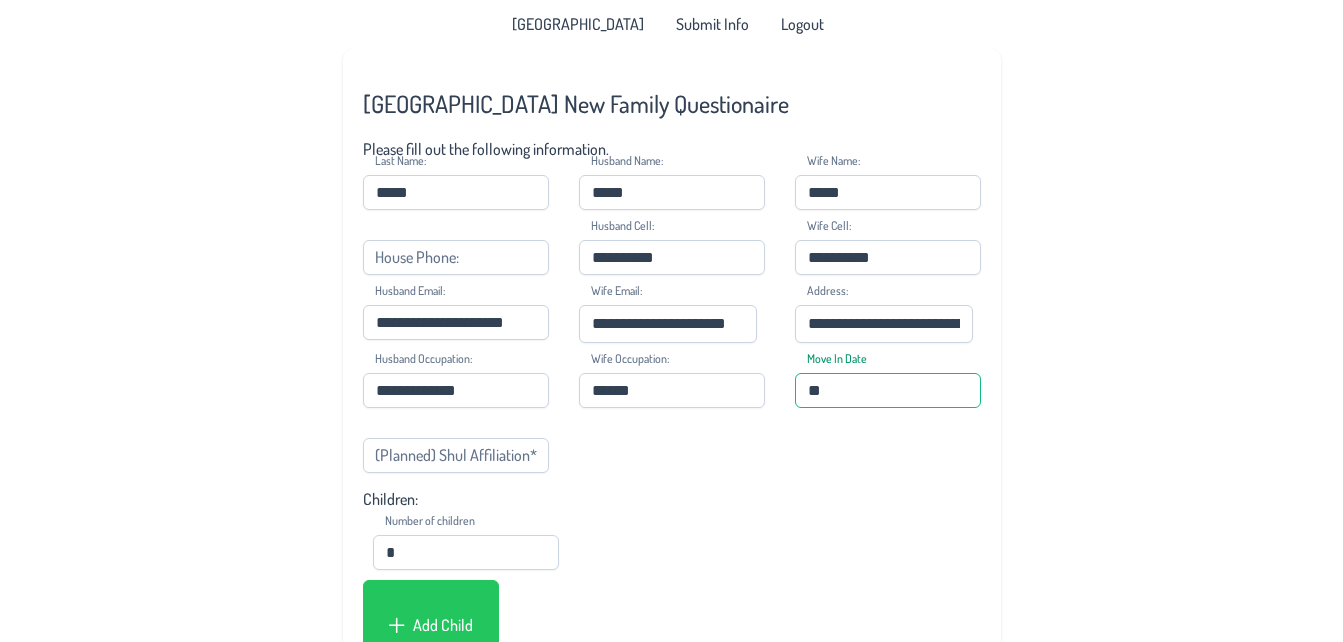 type on "*" 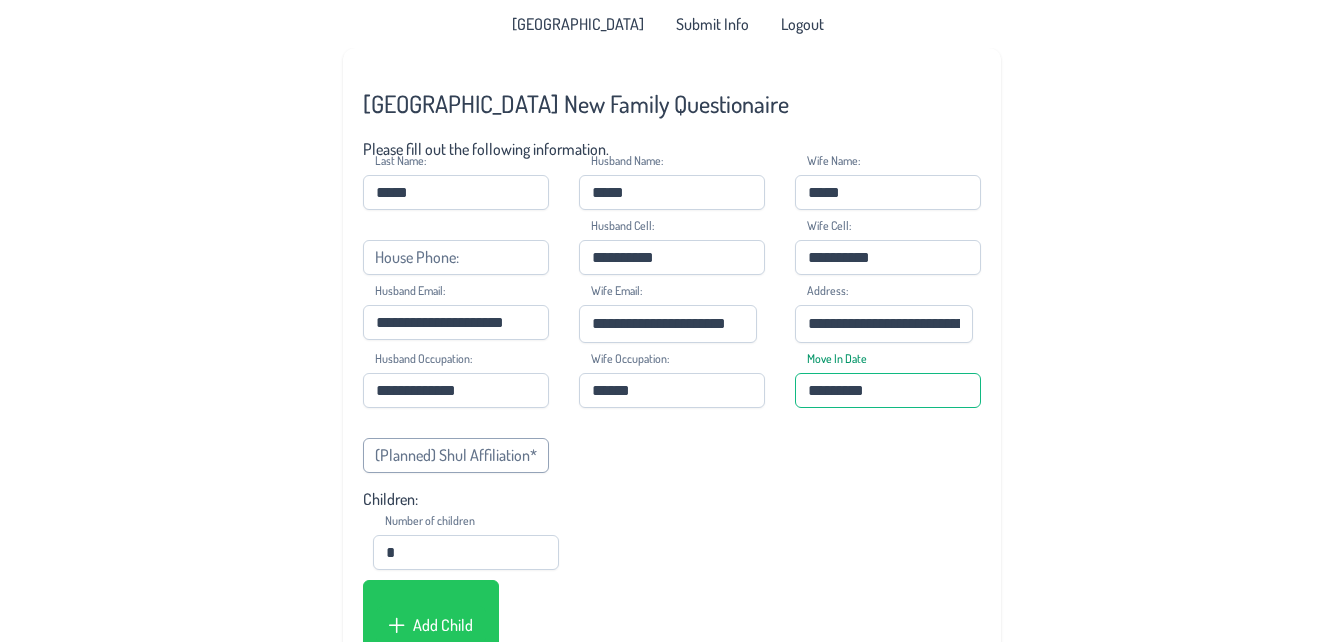 type on "*********" 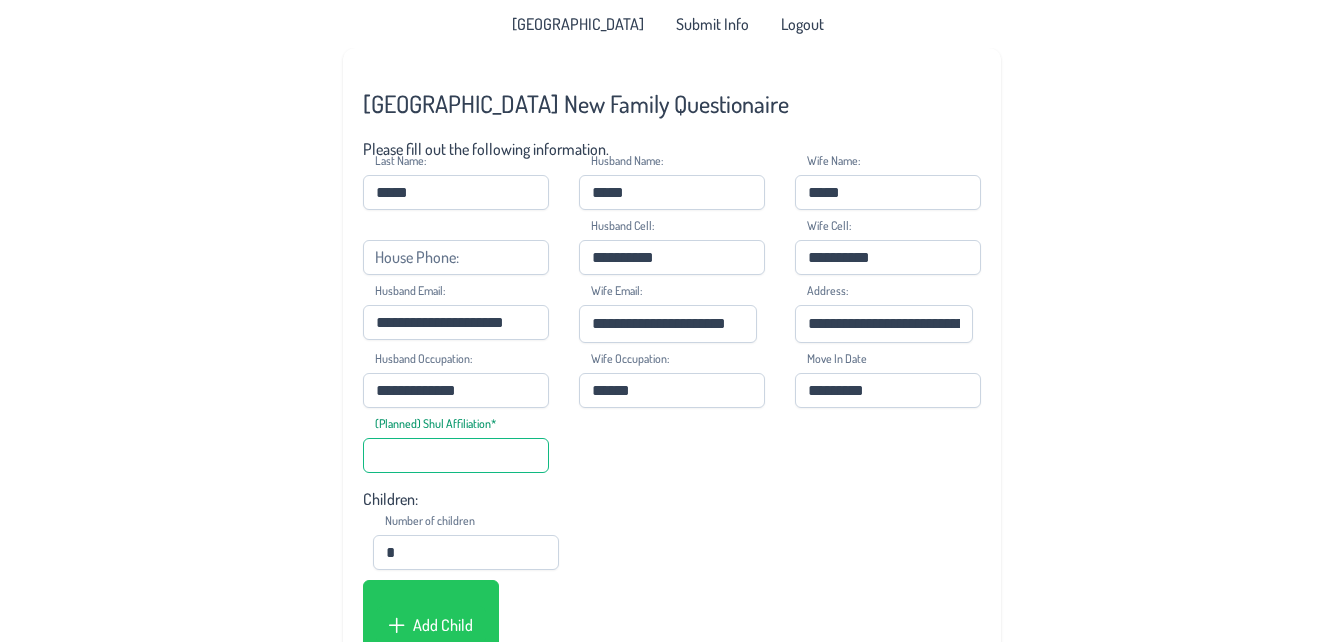 click on "(Planned) Shul Affiliation*" at bounding box center [456, 455] 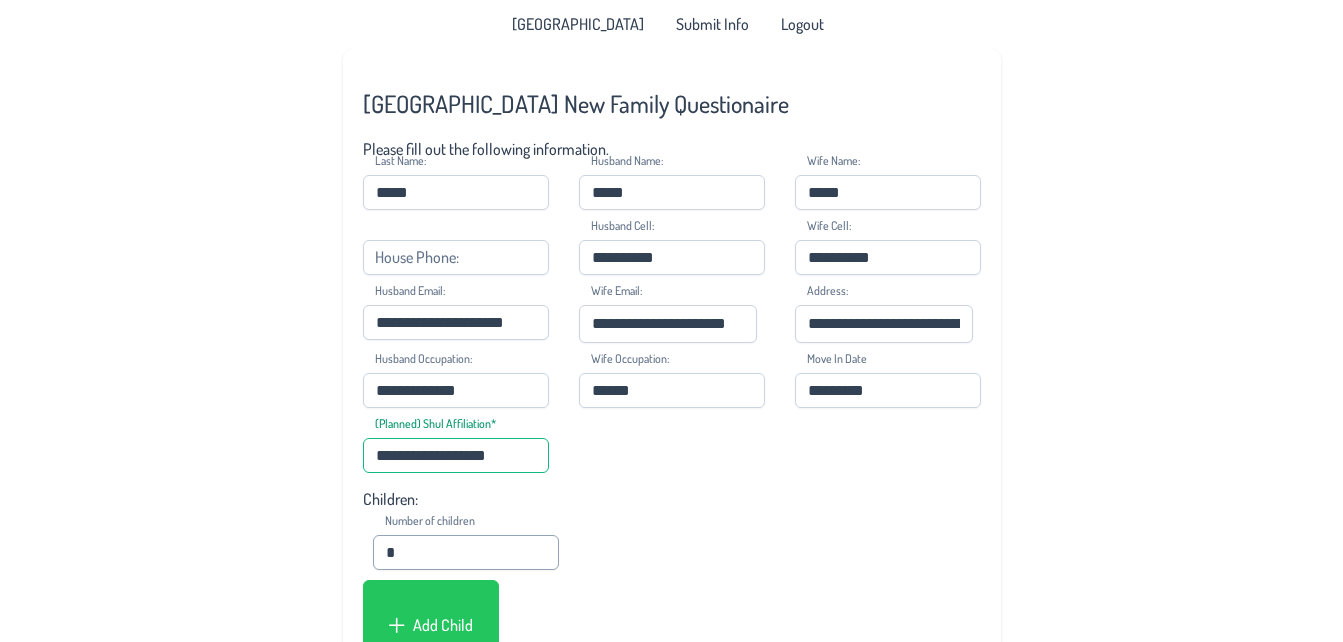 type on "**********" 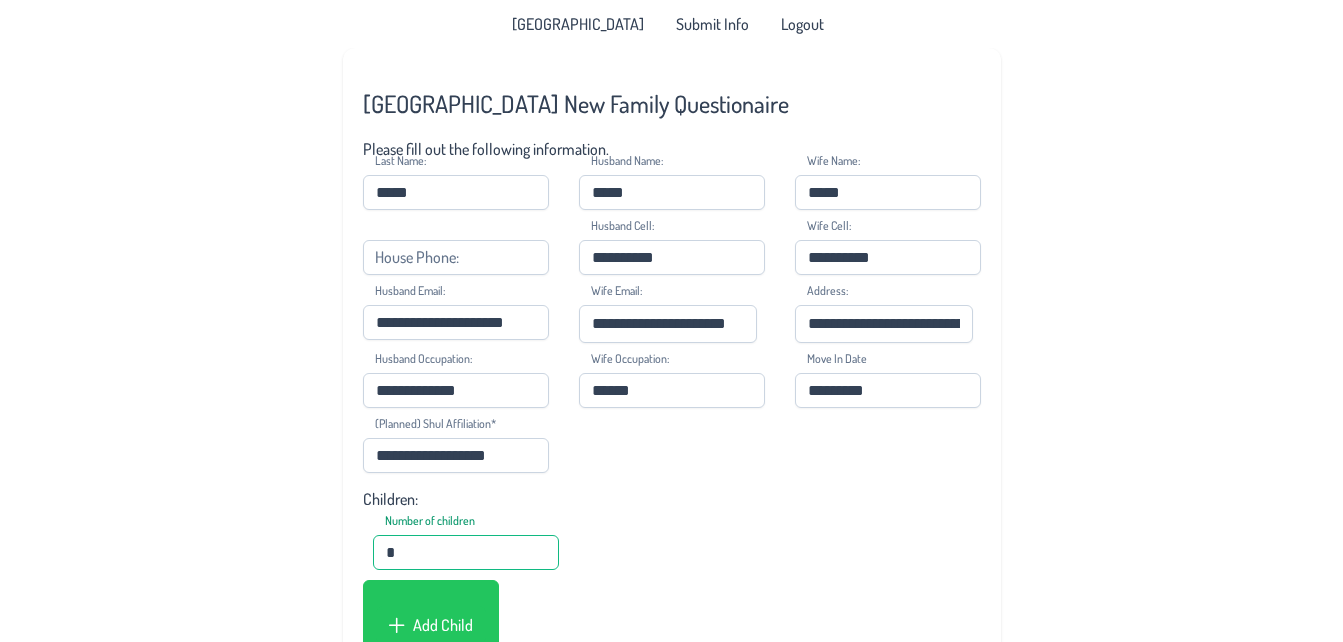 click on "*" at bounding box center (466, 552) 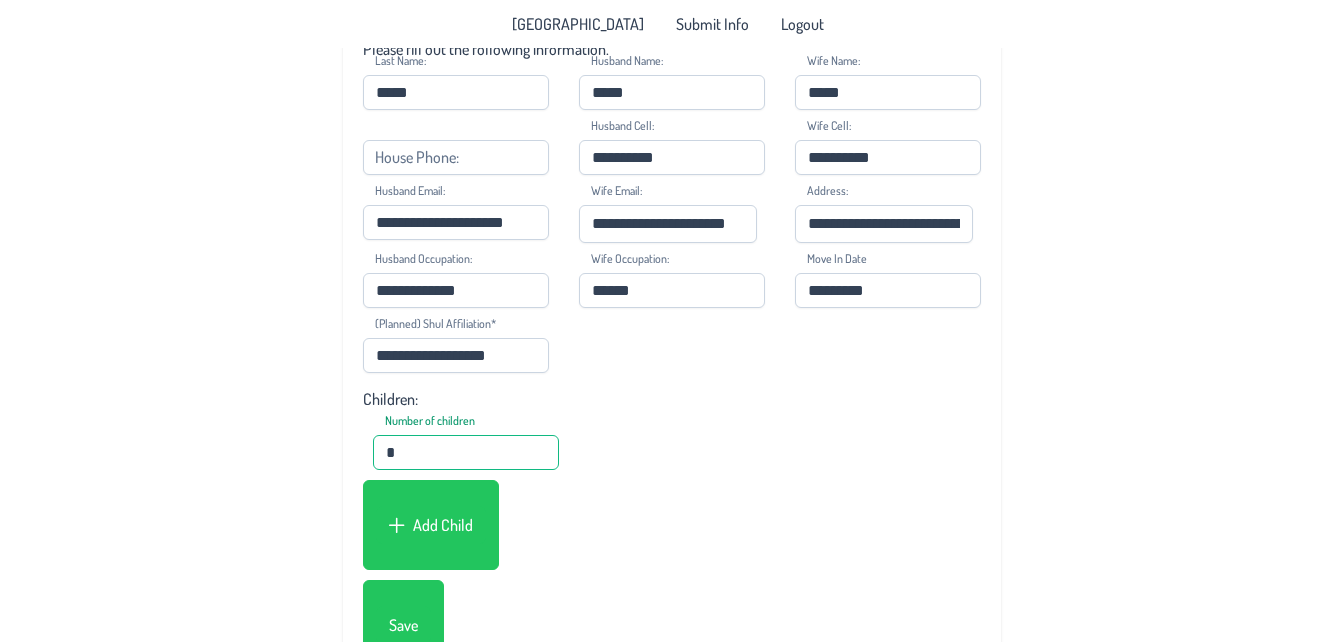 scroll, scrollTop: 115, scrollLeft: 0, axis: vertical 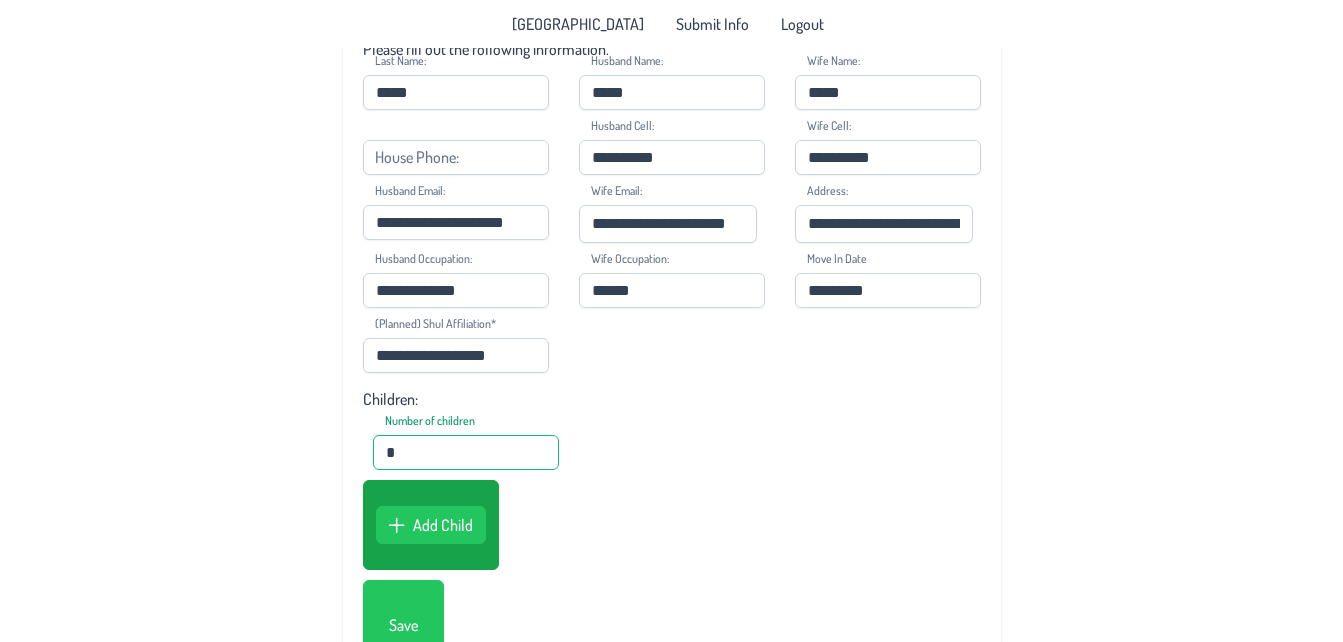 type on "*" 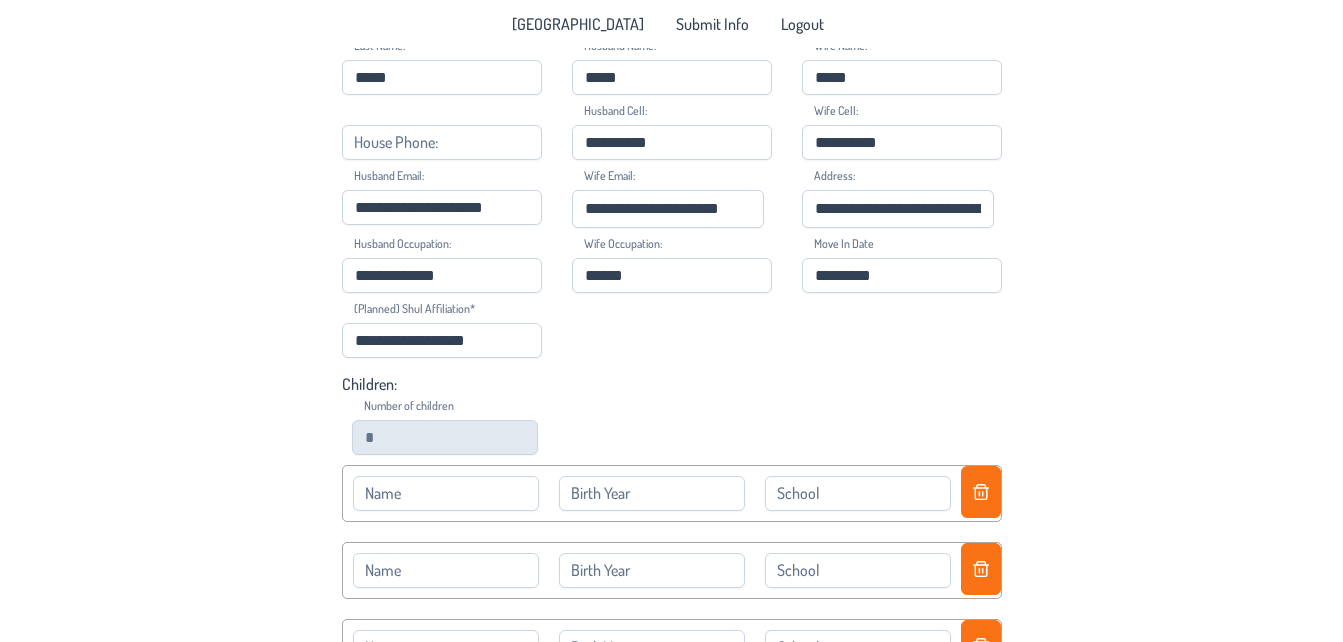 click on "**********" at bounding box center (672, 458) 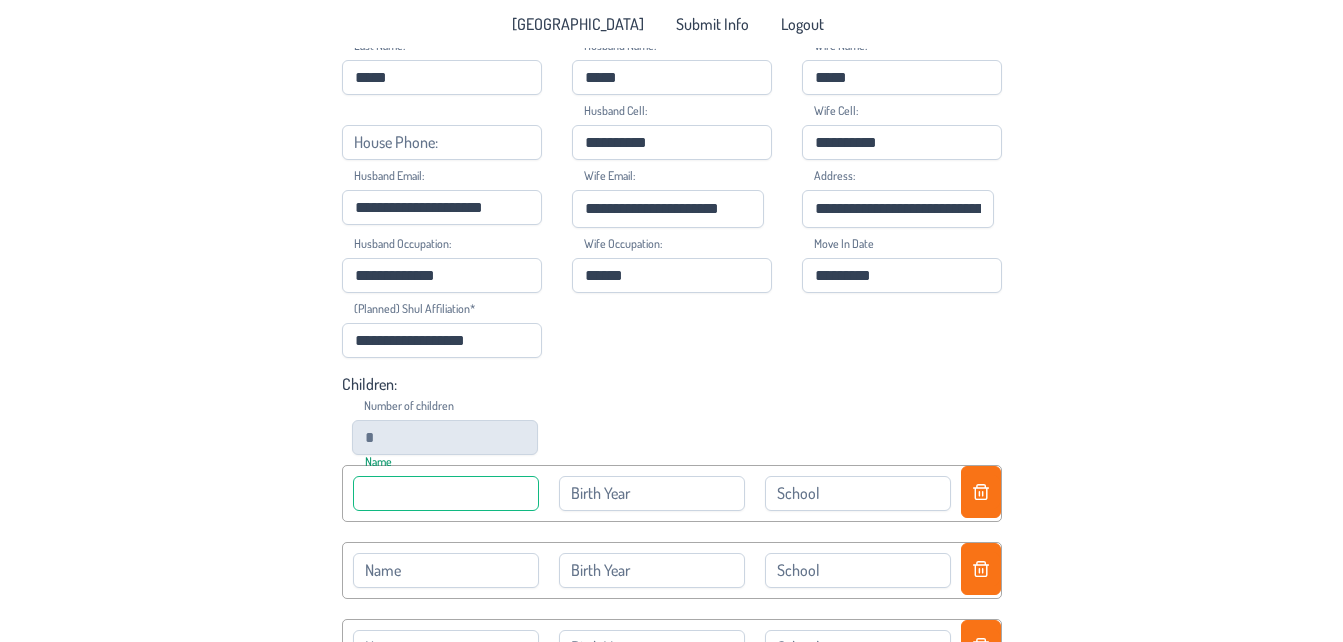 click at bounding box center [446, 493] 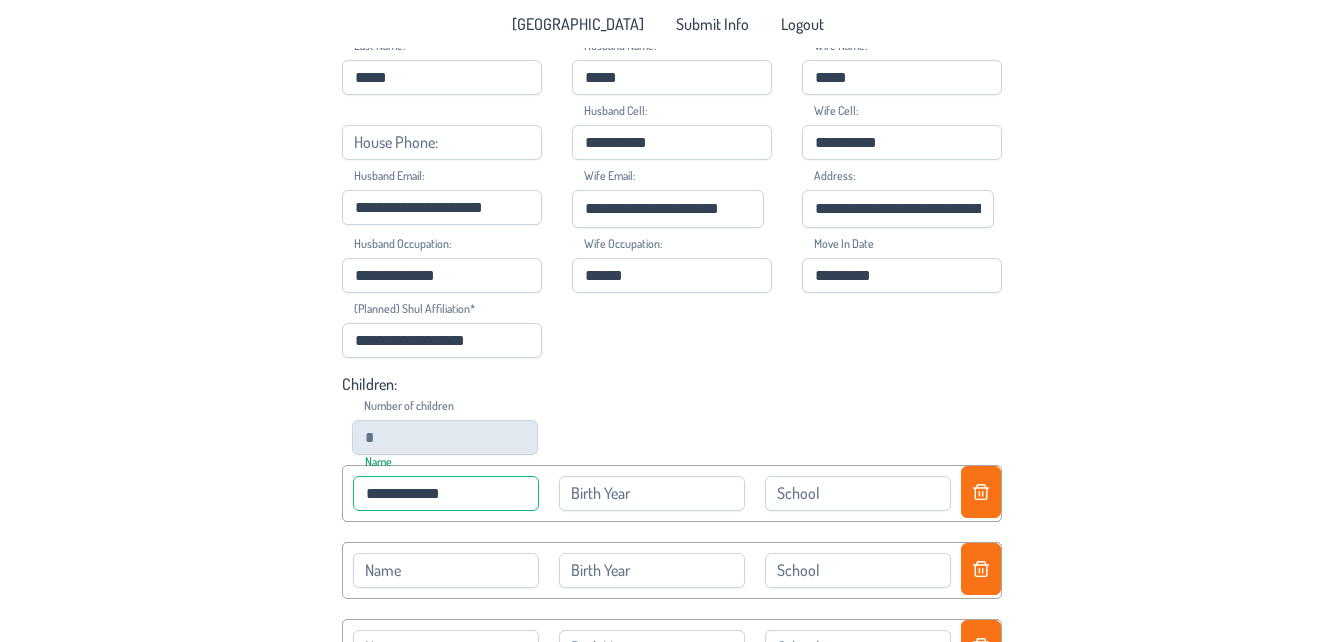 type on "**********" 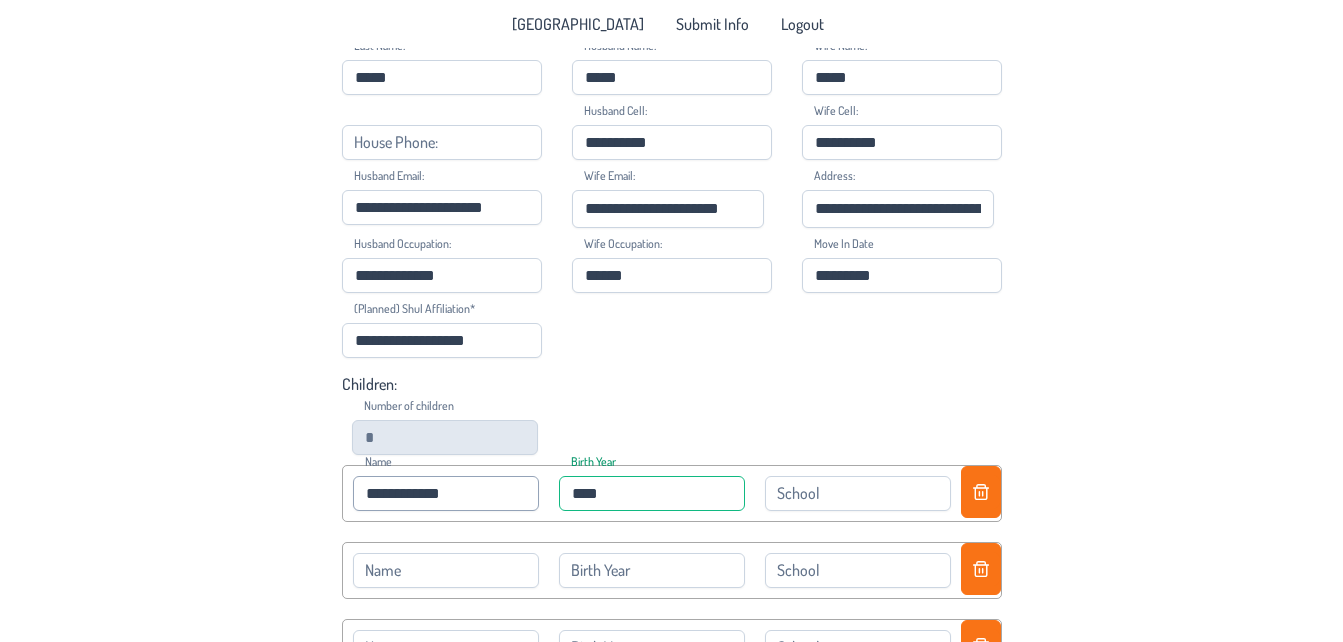 type on "****" 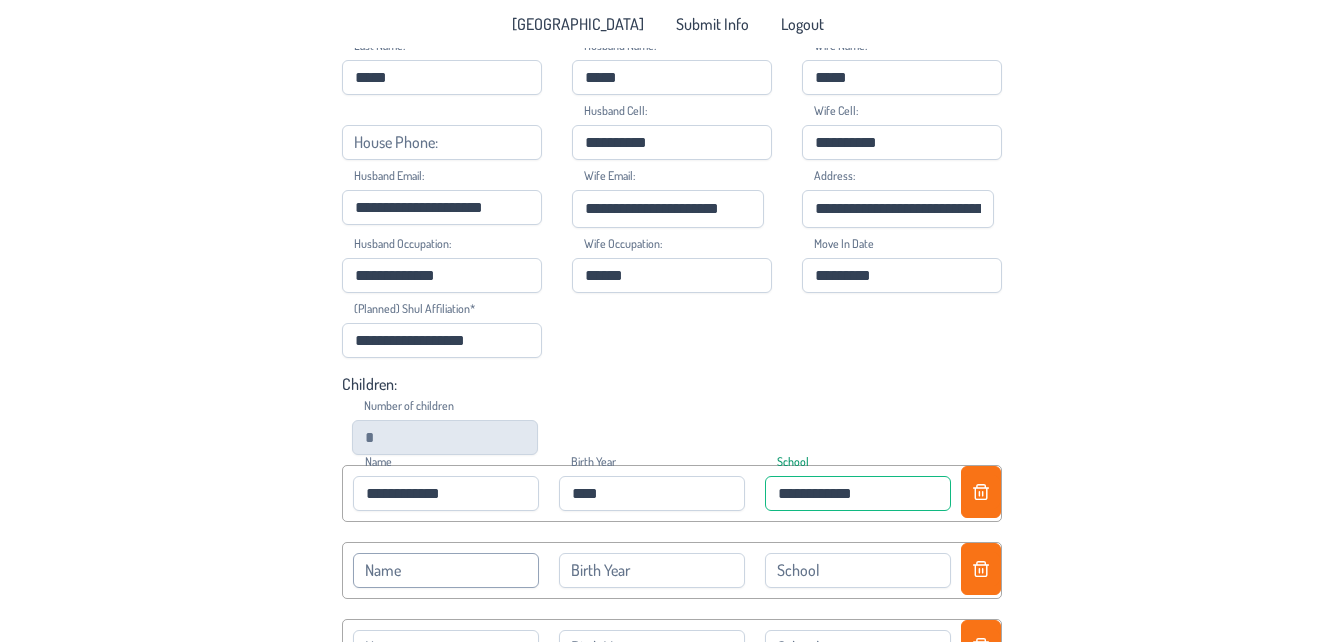 type on "**********" 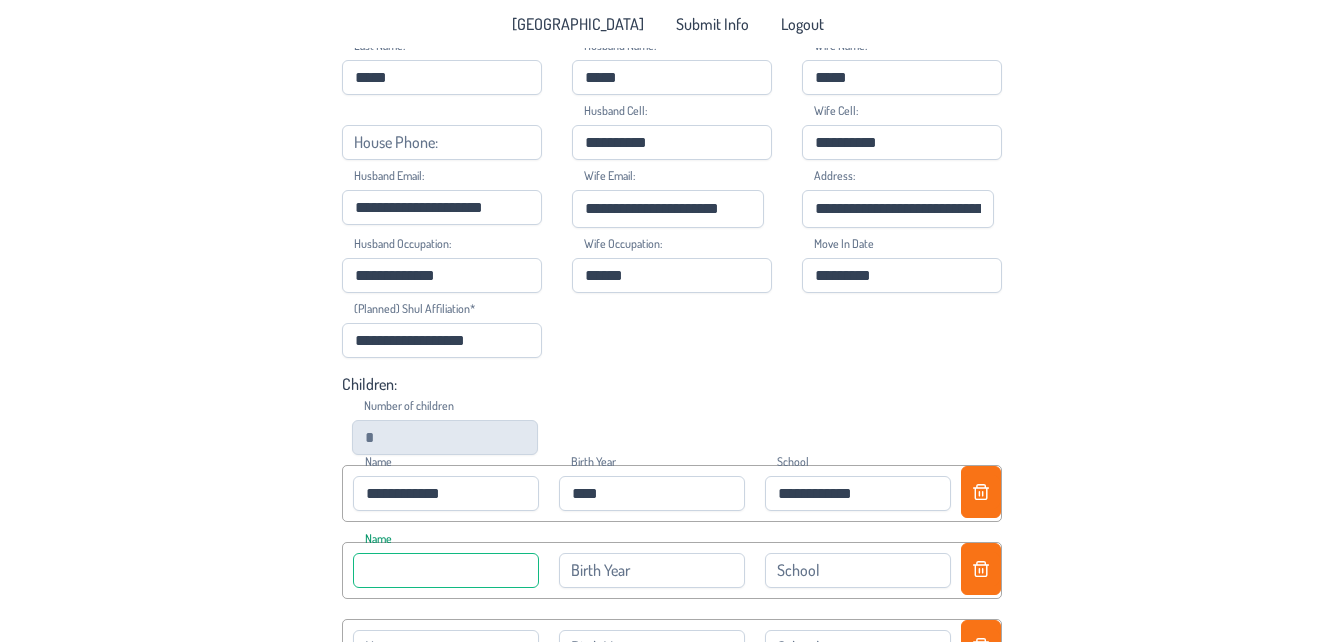 click at bounding box center [446, 570] 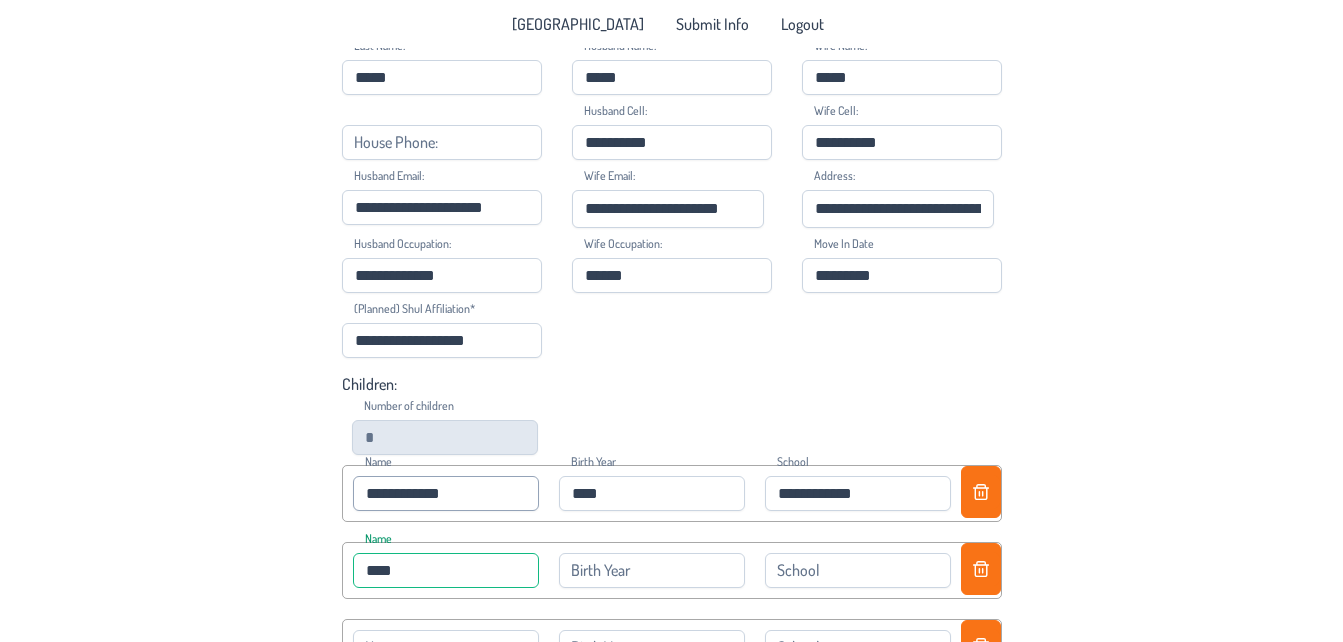 type on "****" 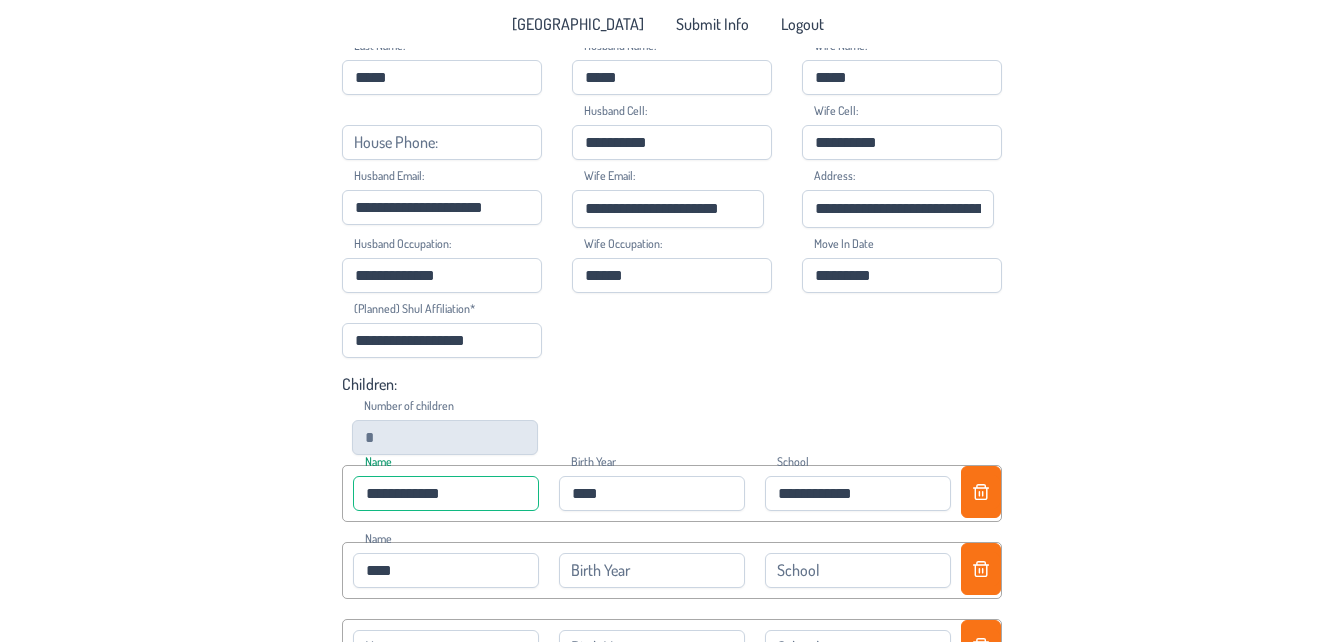 click on "**********" at bounding box center [446, 493] 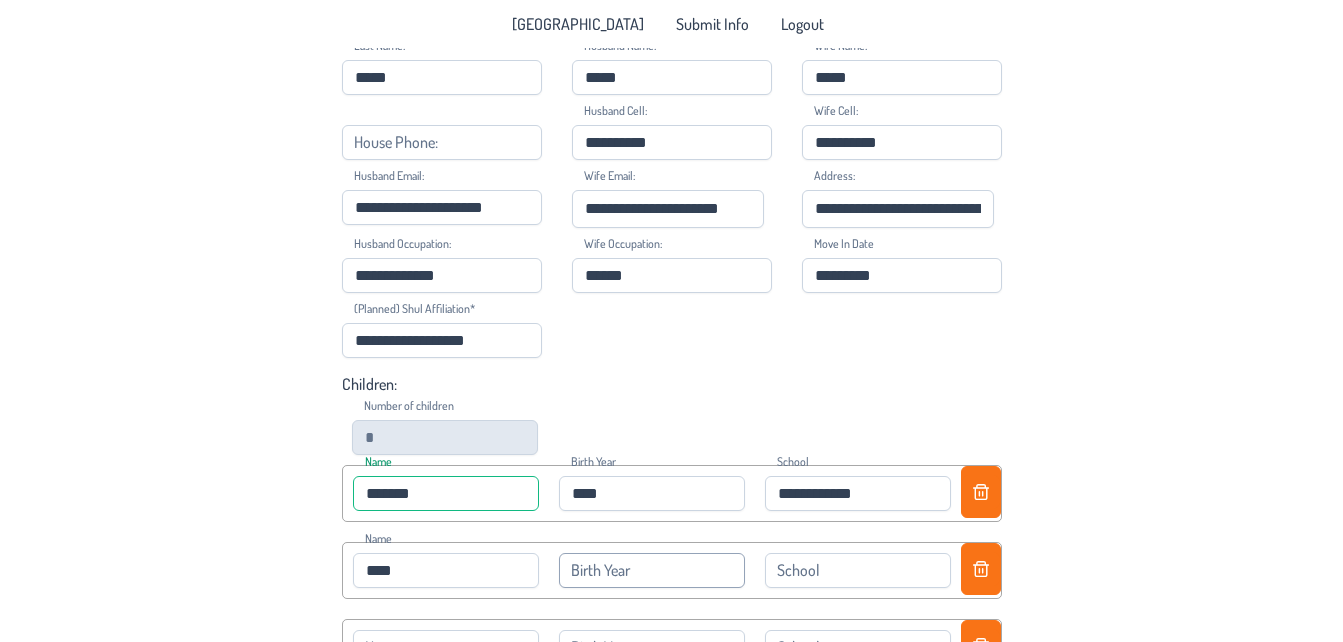 type on "******" 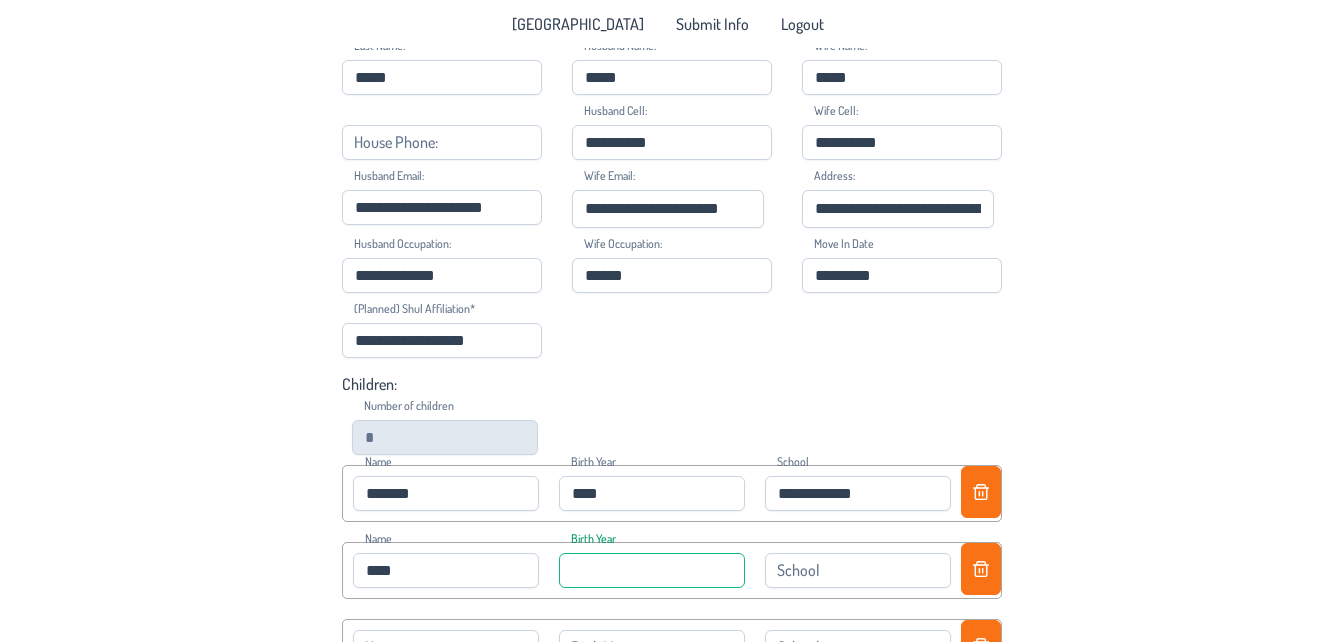 click at bounding box center [652, 570] 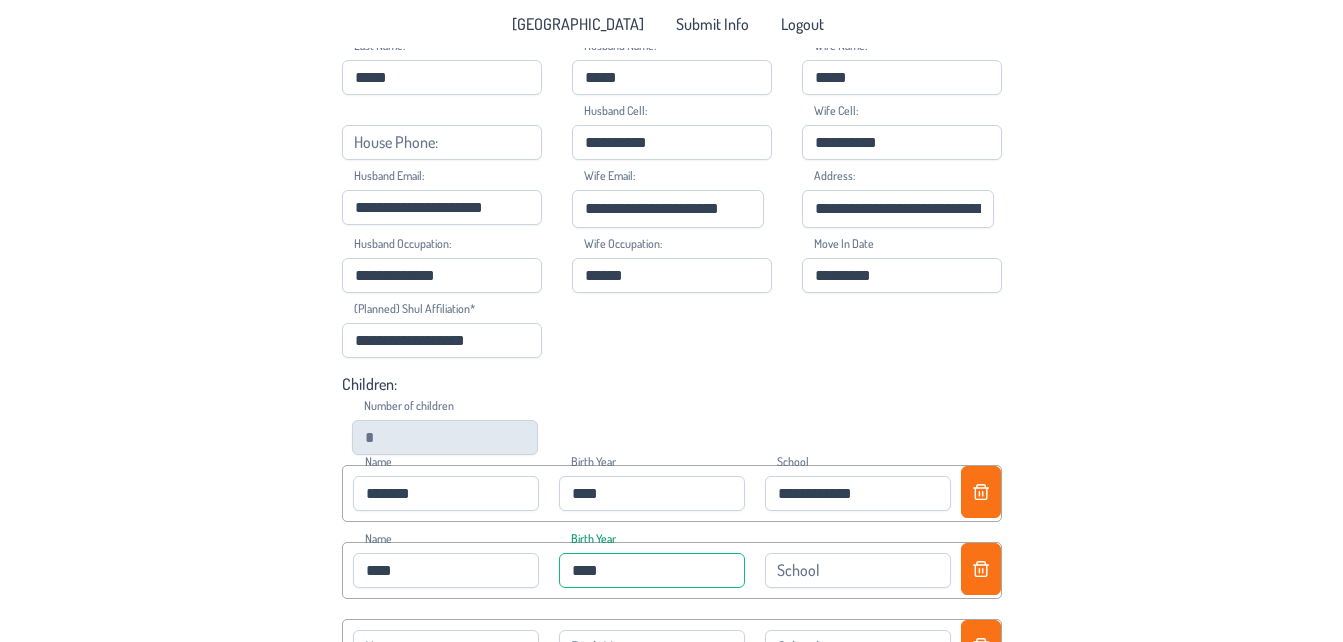 type on "****" 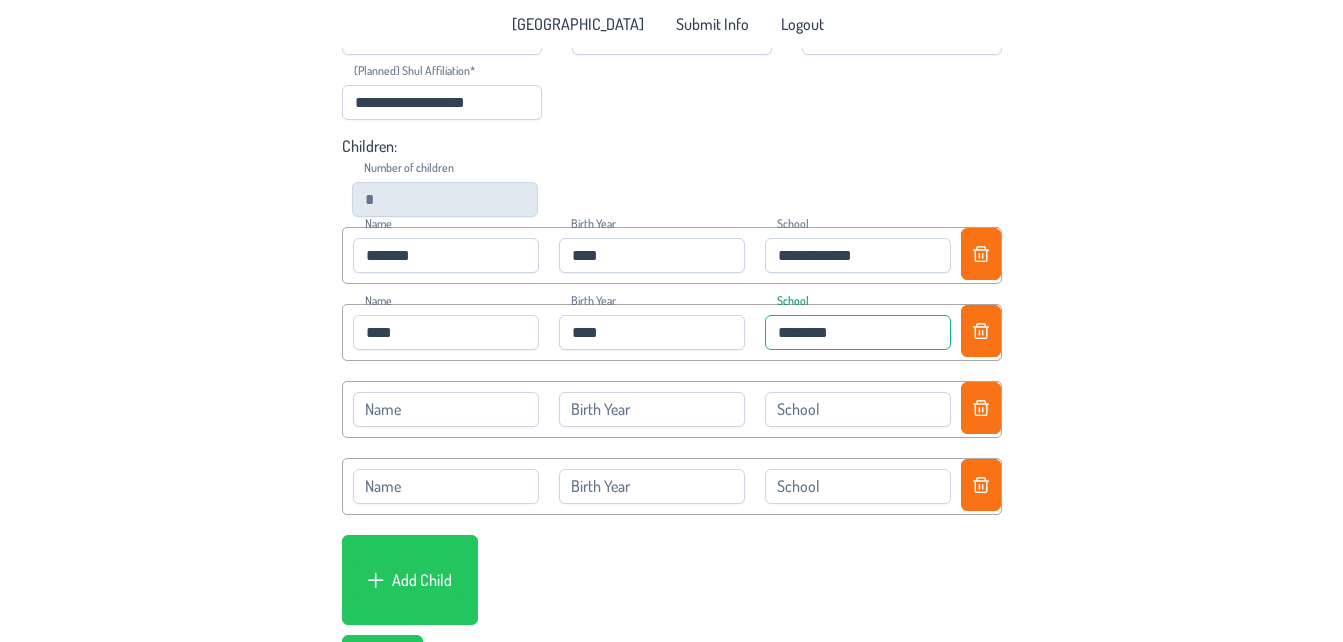 scroll, scrollTop: 370, scrollLeft: 0, axis: vertical 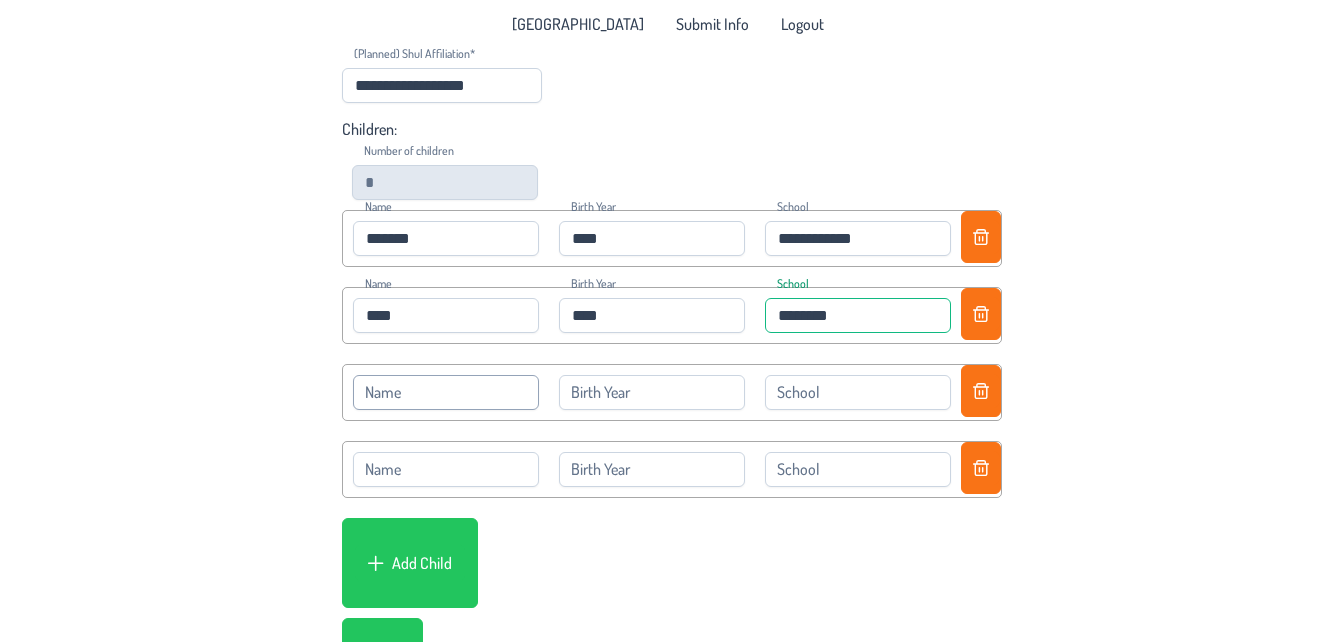 type on "********" 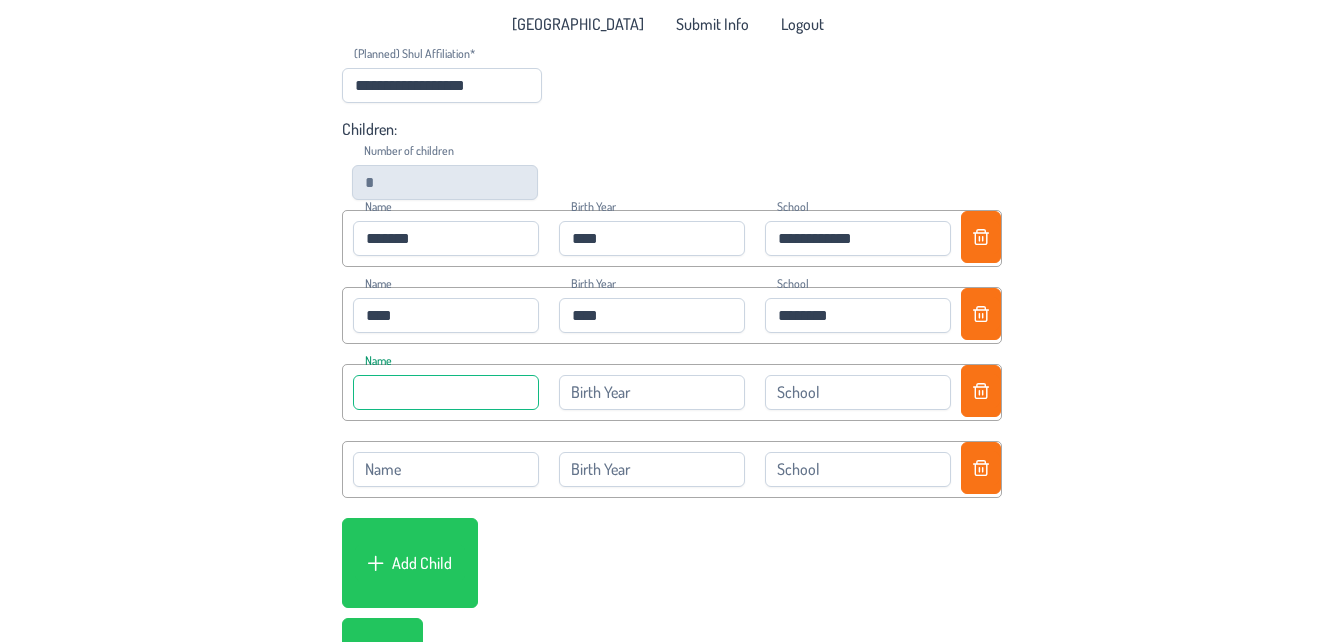 click at bounding box center (446, 392) 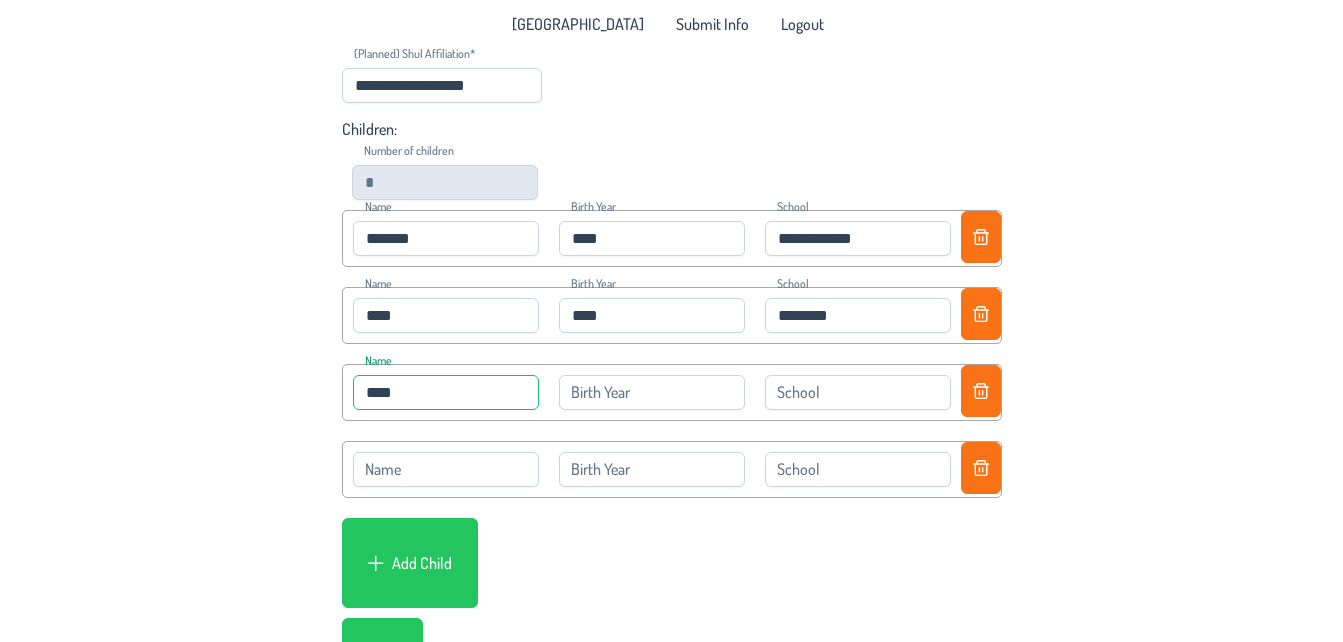 type on "****" 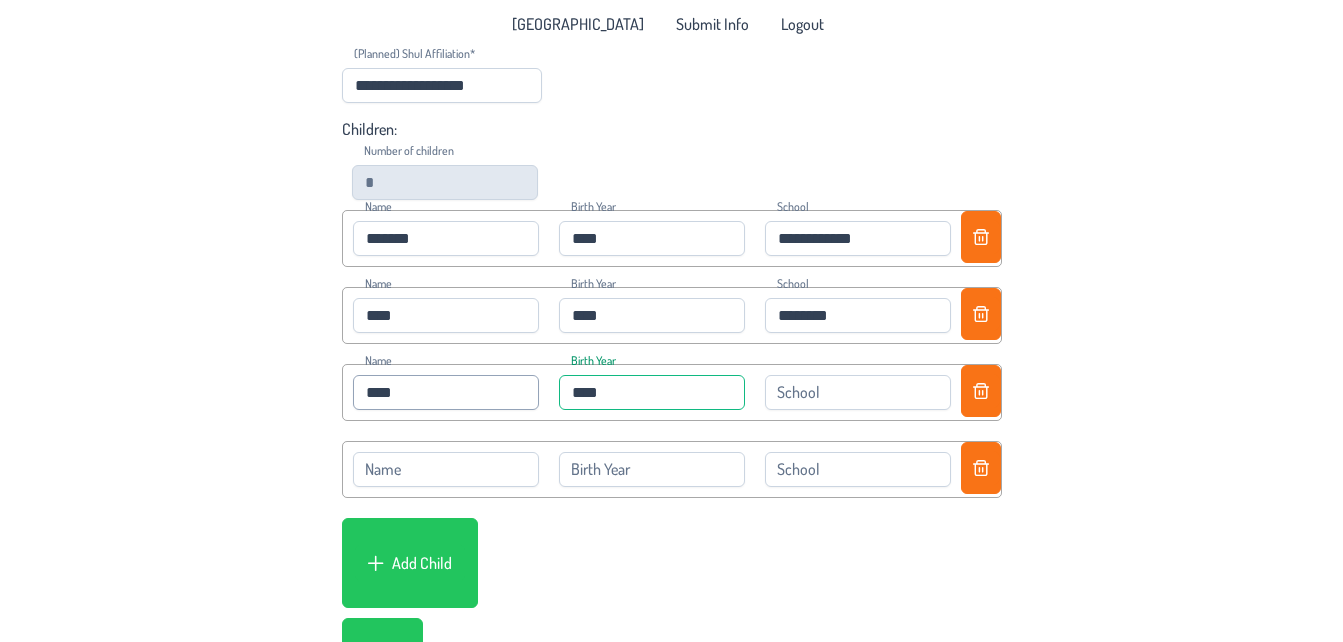 type on "****" 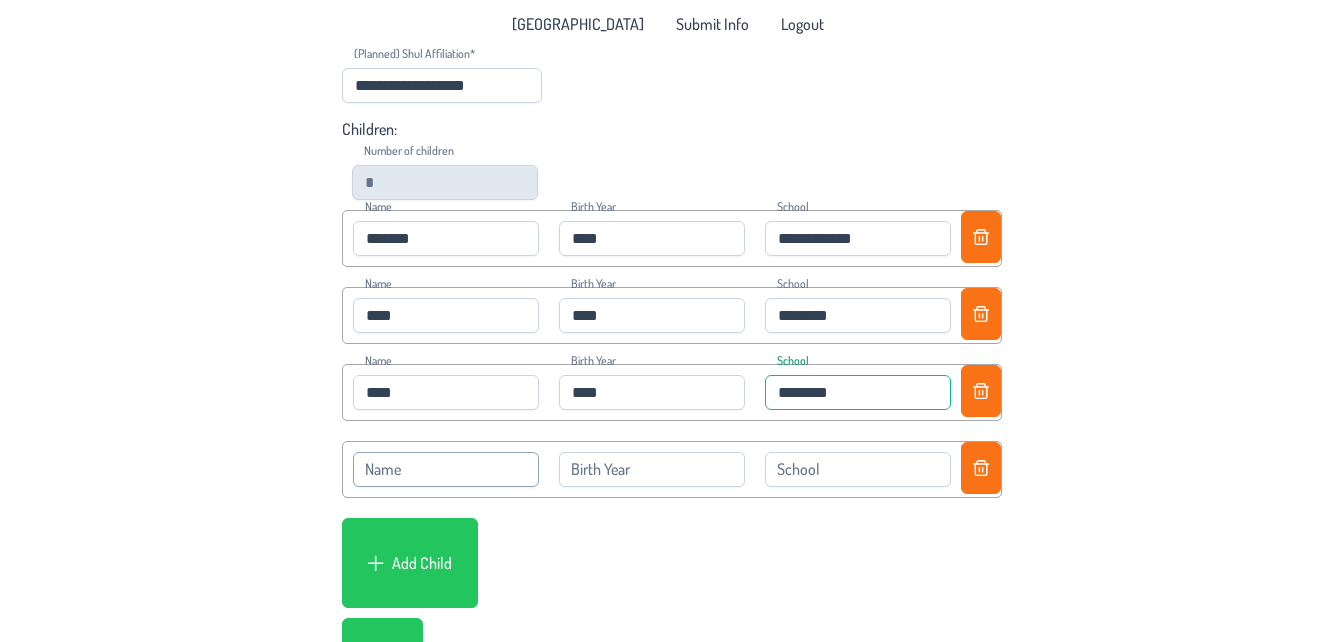 type on "********" 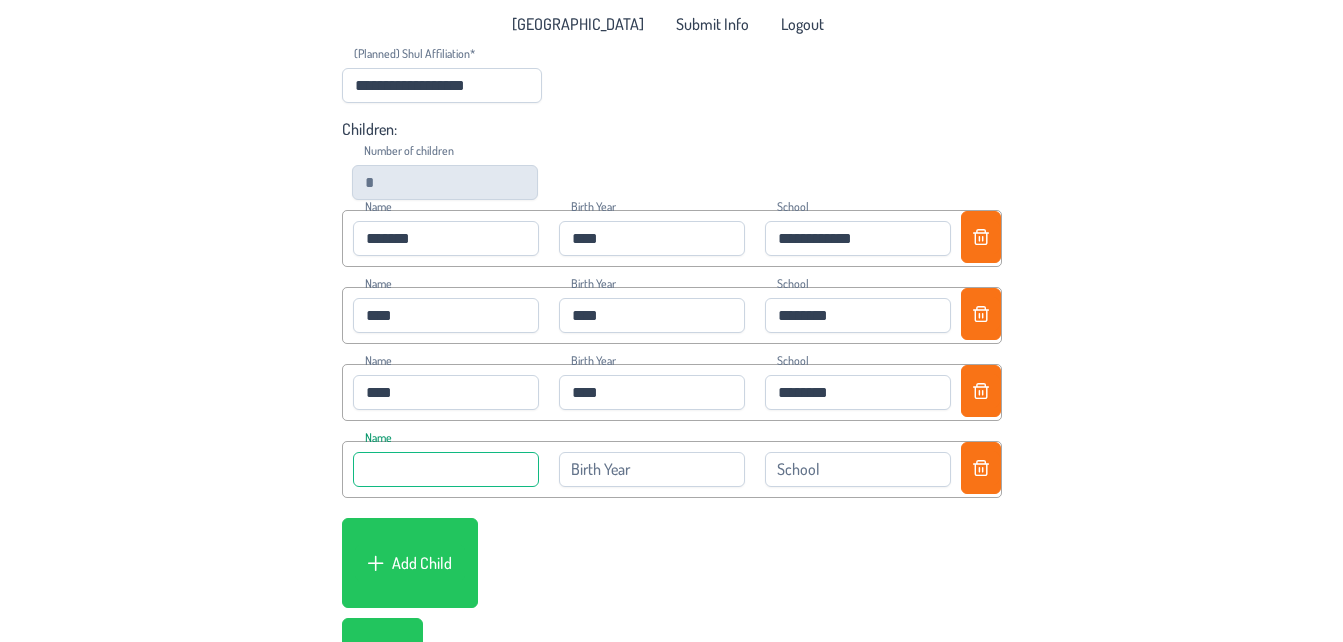 click at bounding box center (446, 469) 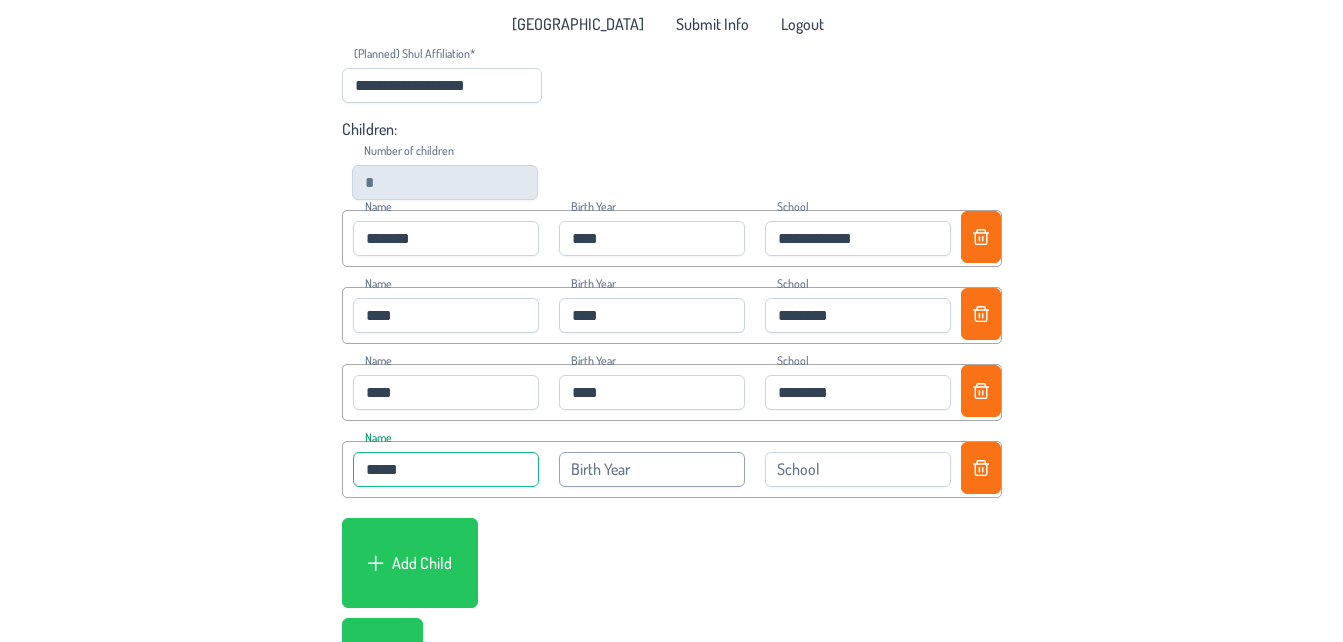 type on "*****" 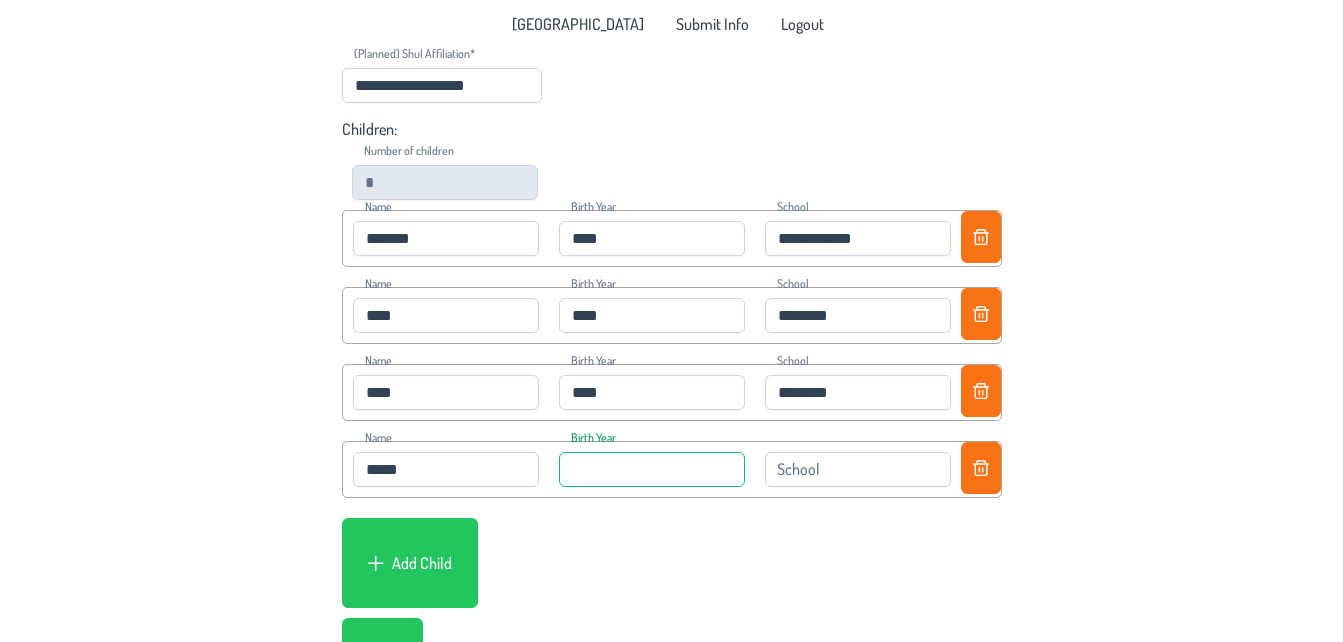 click at bounding box center [652, 469] 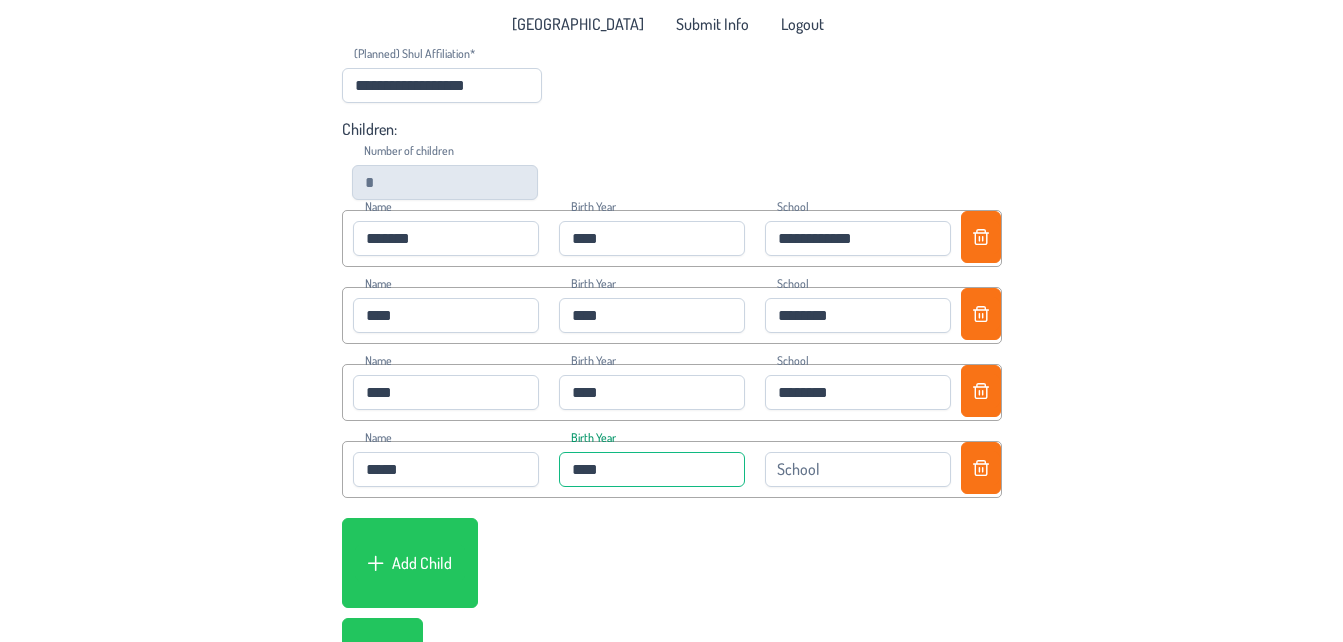 type on "****" 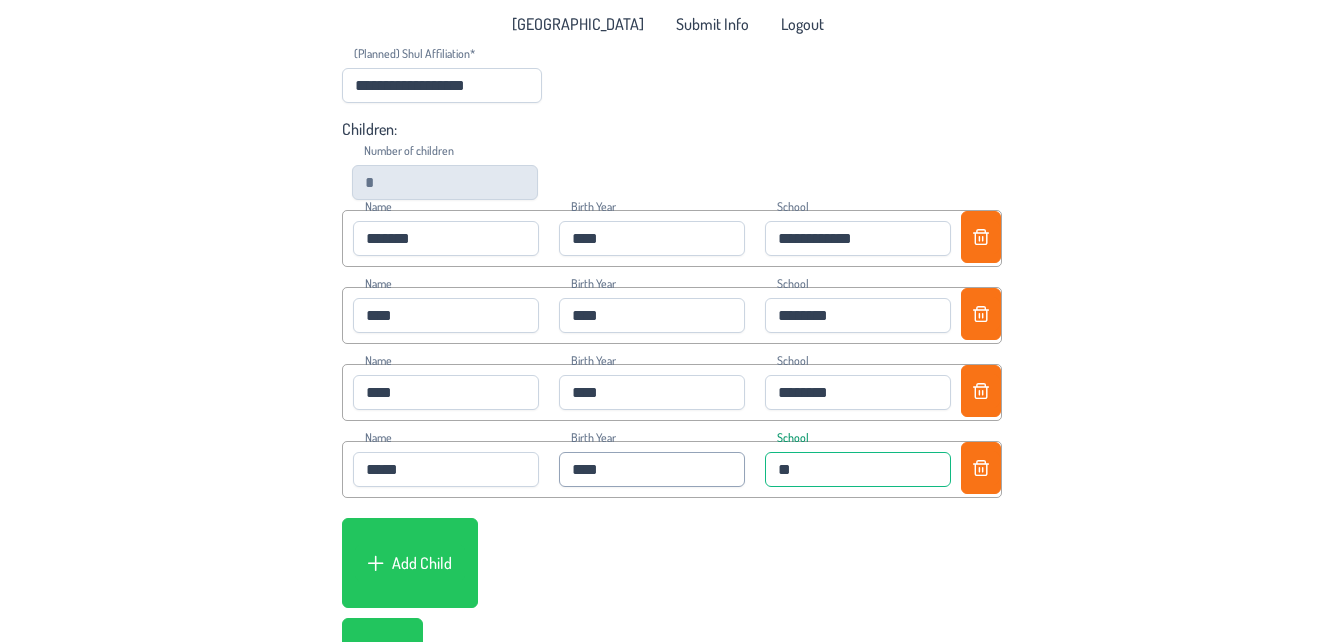 type on "*" 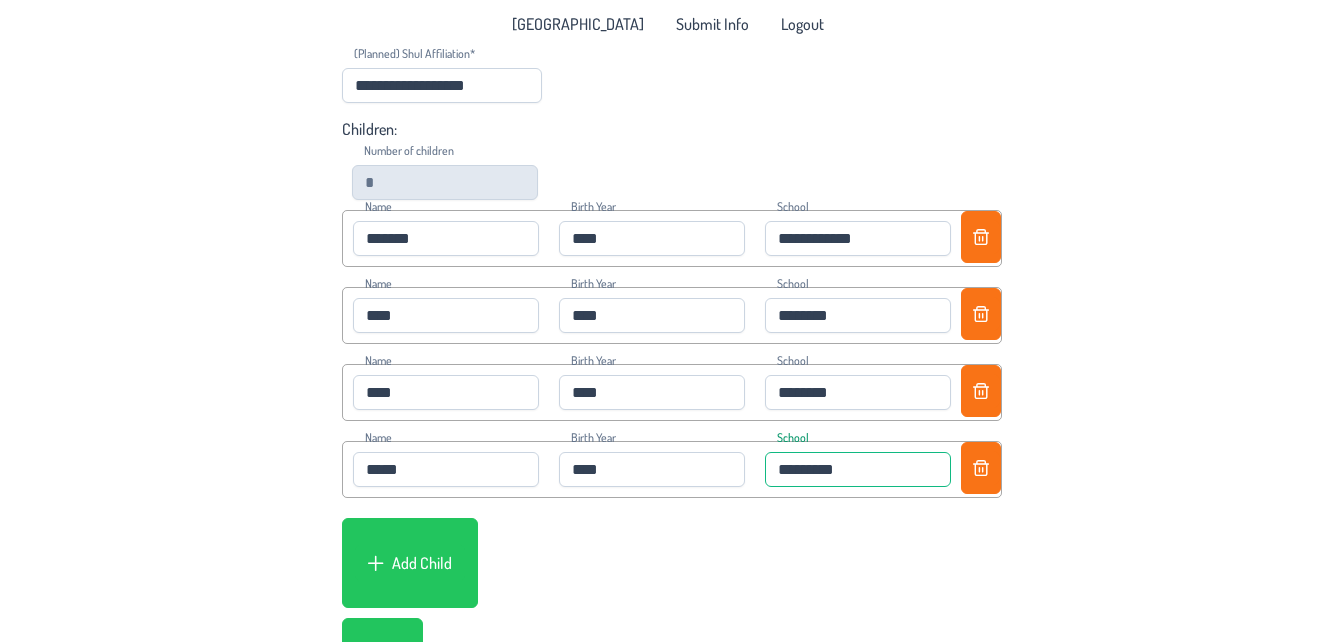scroll, scrollTop: 435, scrollLeft: 0, axis: vertical 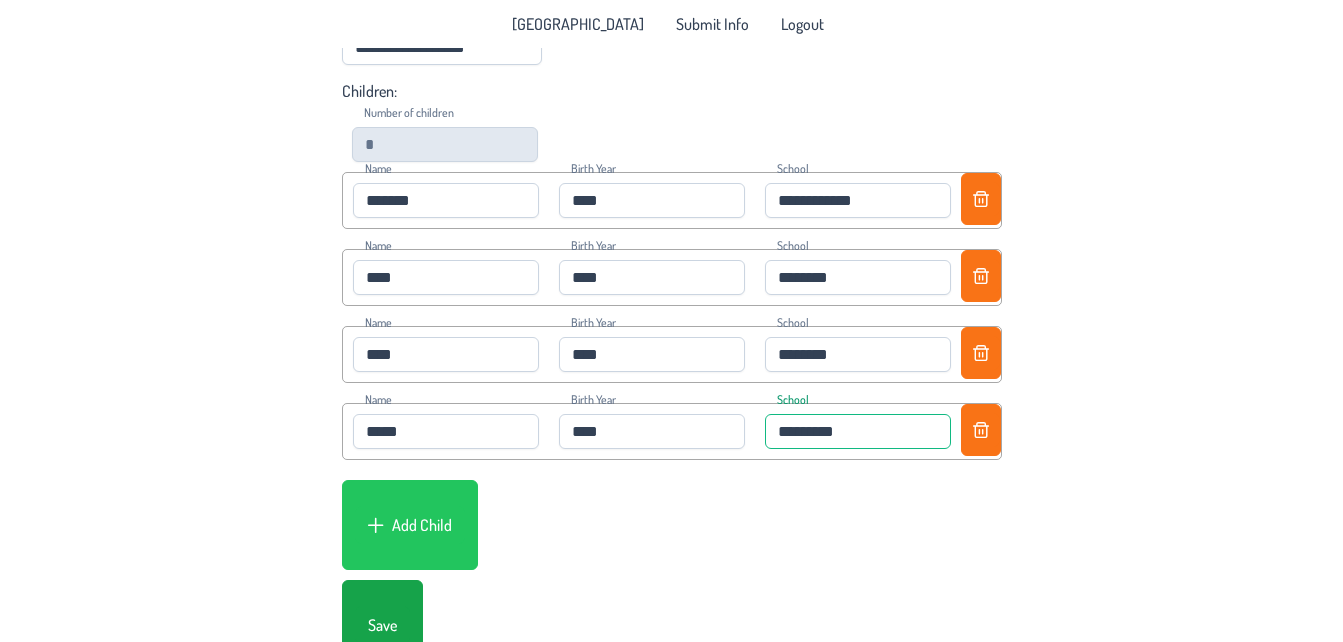 type on "*********" 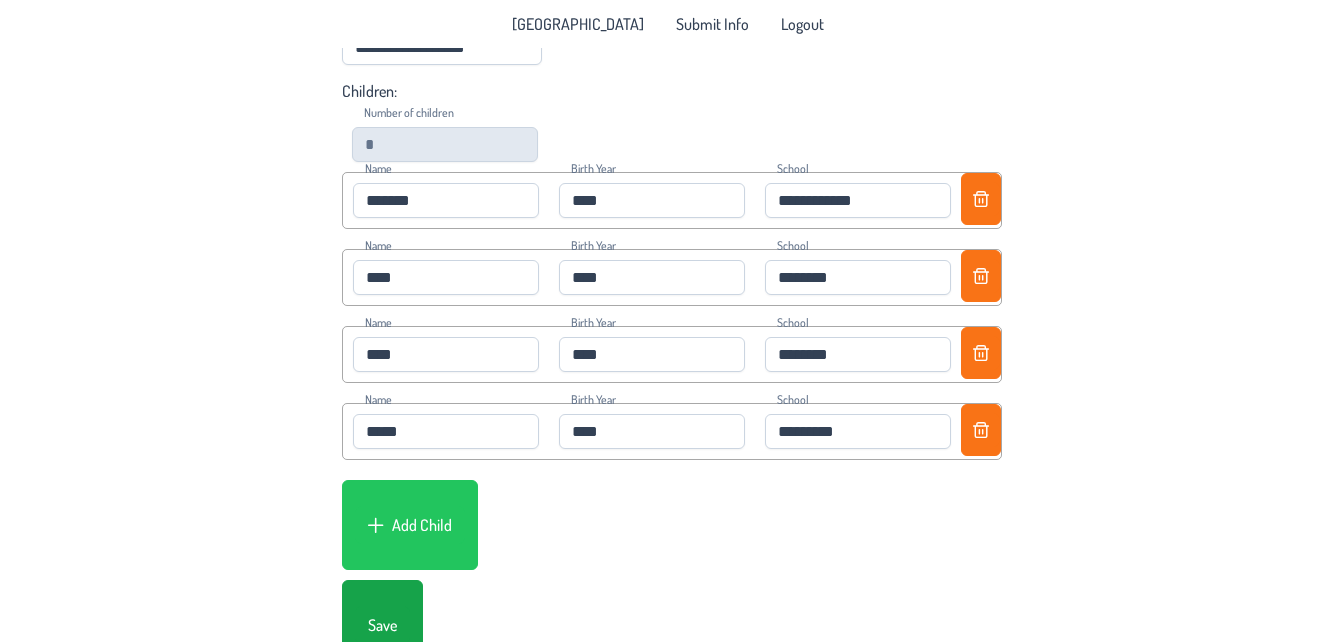 click on "Save" 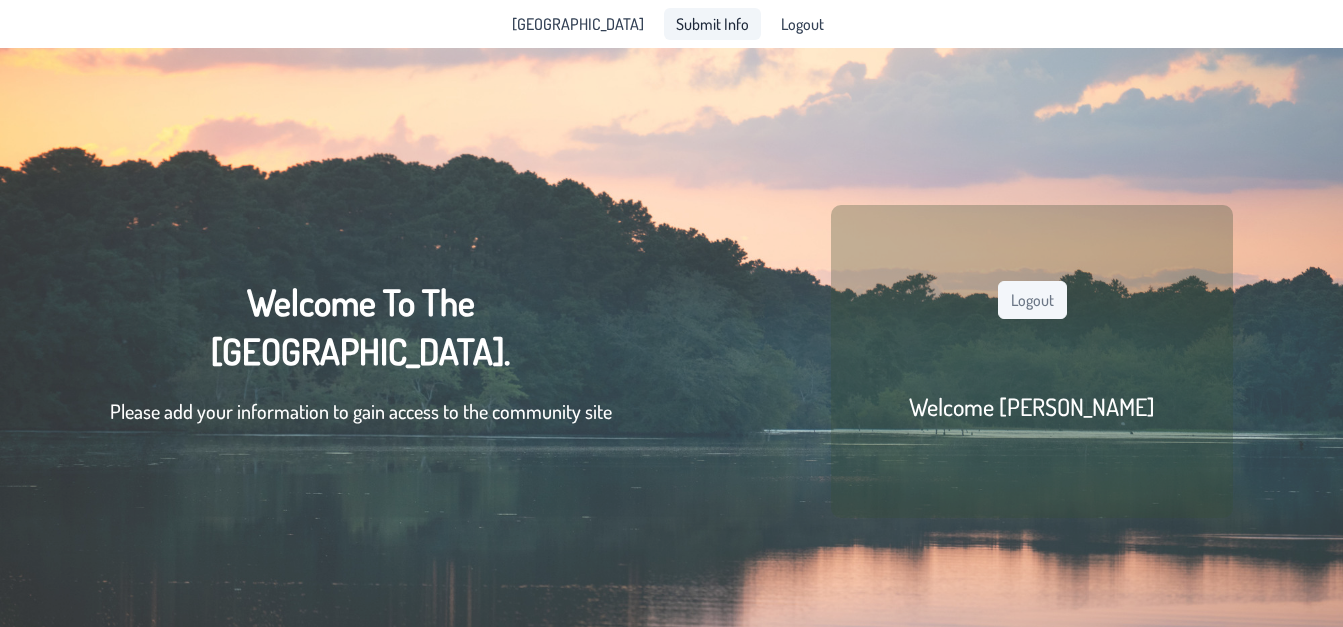 click on "Submit Info" at bounding box center [712, 24] 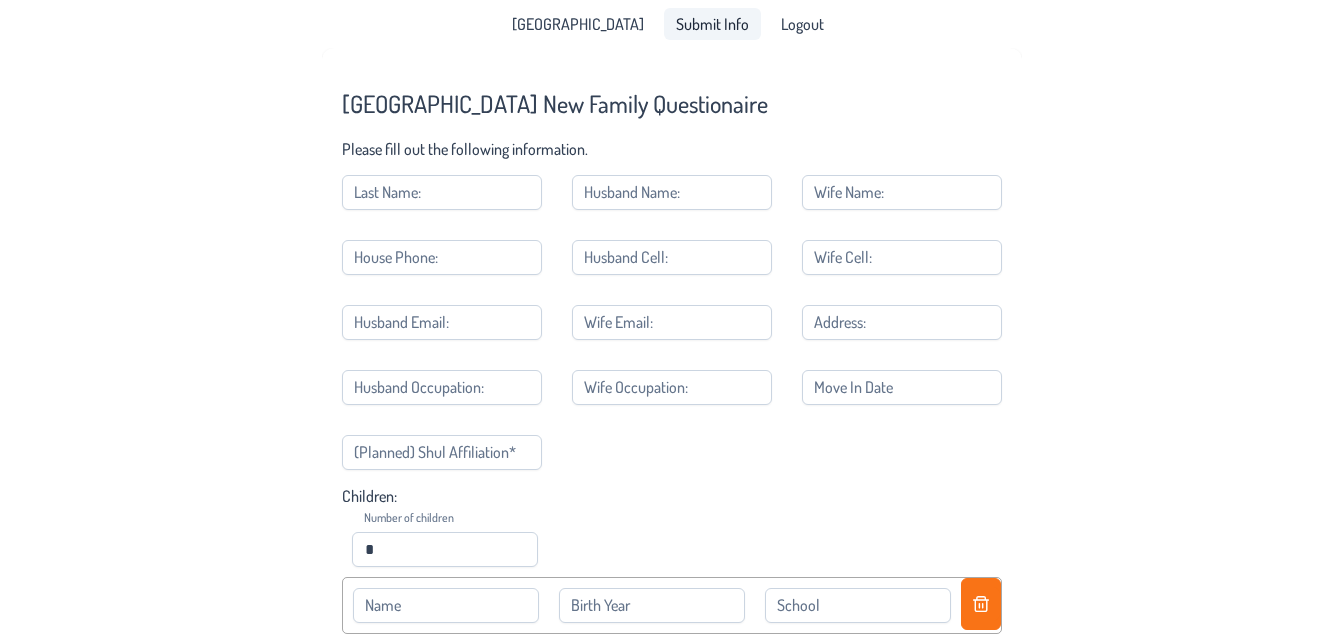 scroll, scrollTop: 48, scrollLeft: 0, axis: vertical 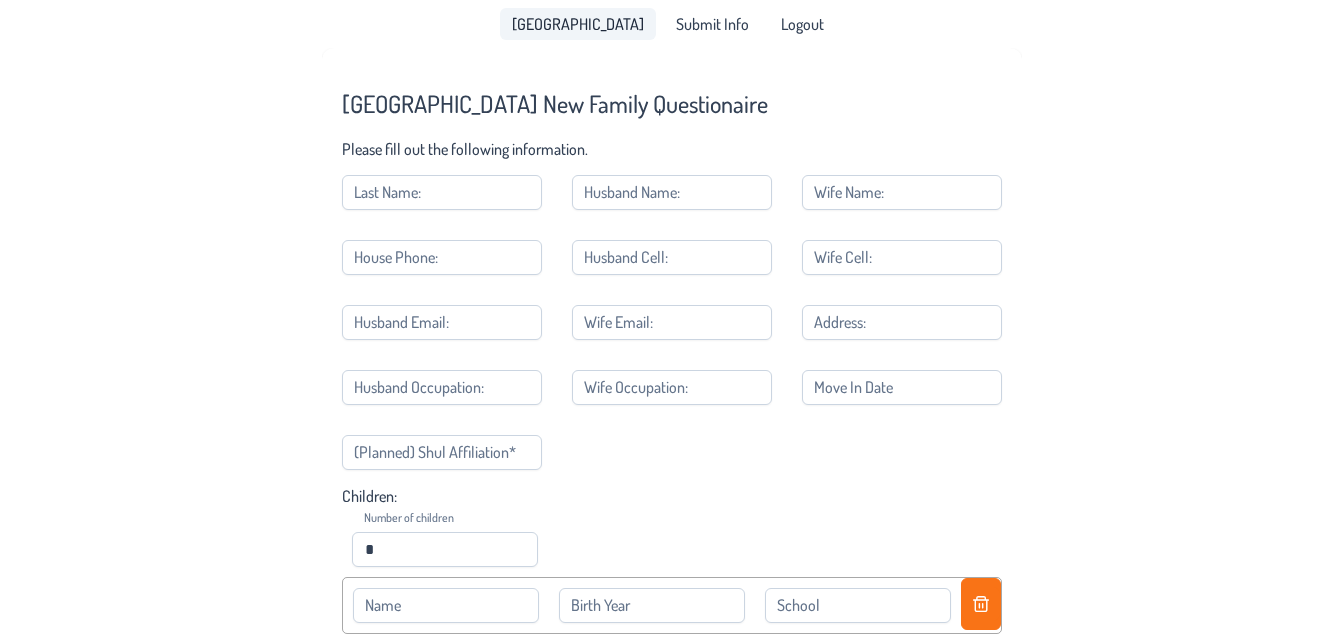 click on "[GEOGRAPHIC_DATA]" at bounding box center (578, 24) 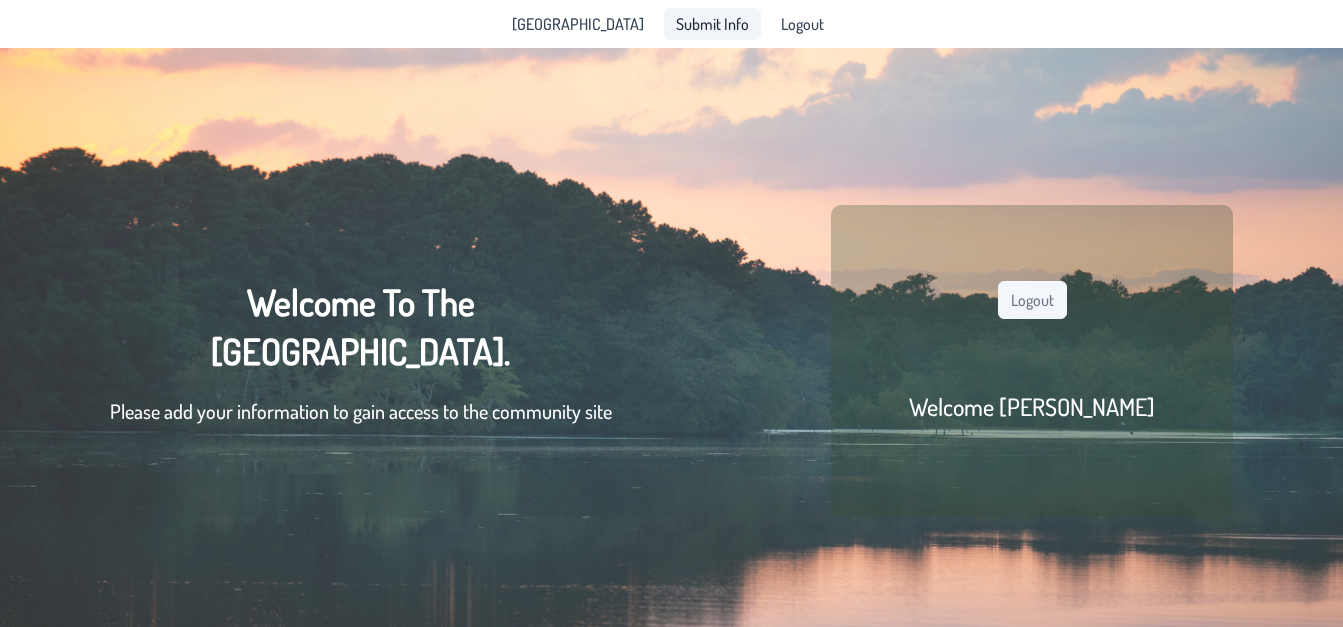 click on "Submit Info" at bounding box center [712, 24] 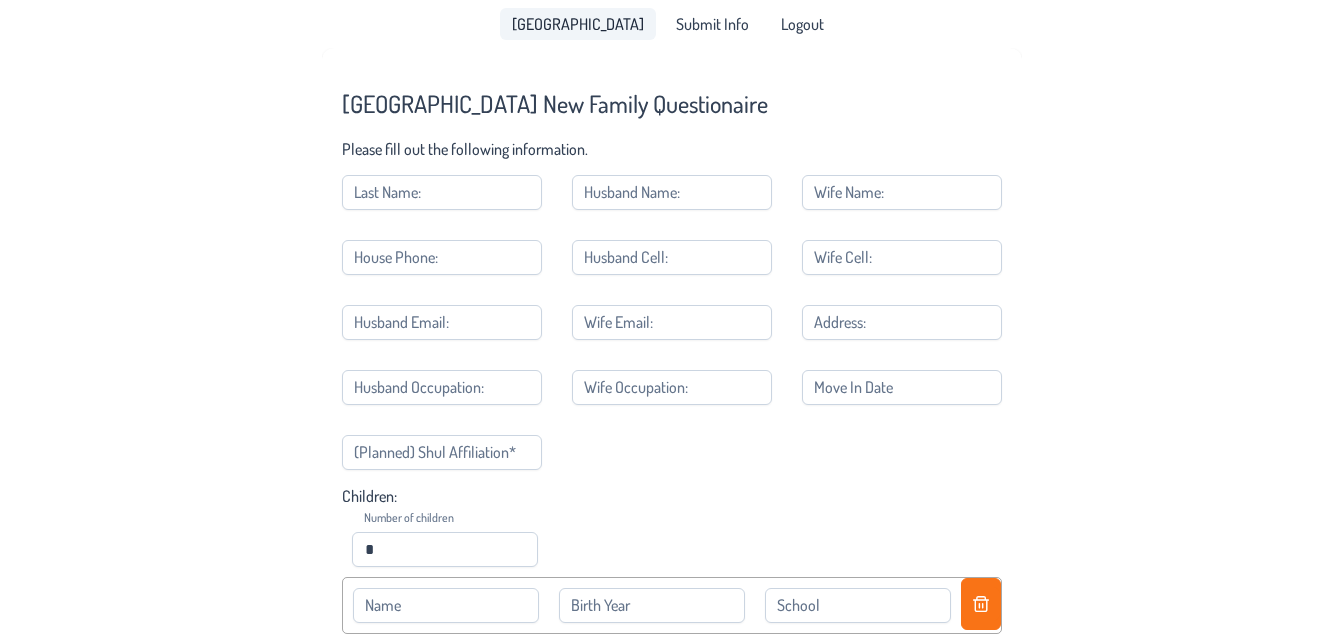 click on "[GEOGRAPHIC_DATA]" at bounding box center [578, 24] 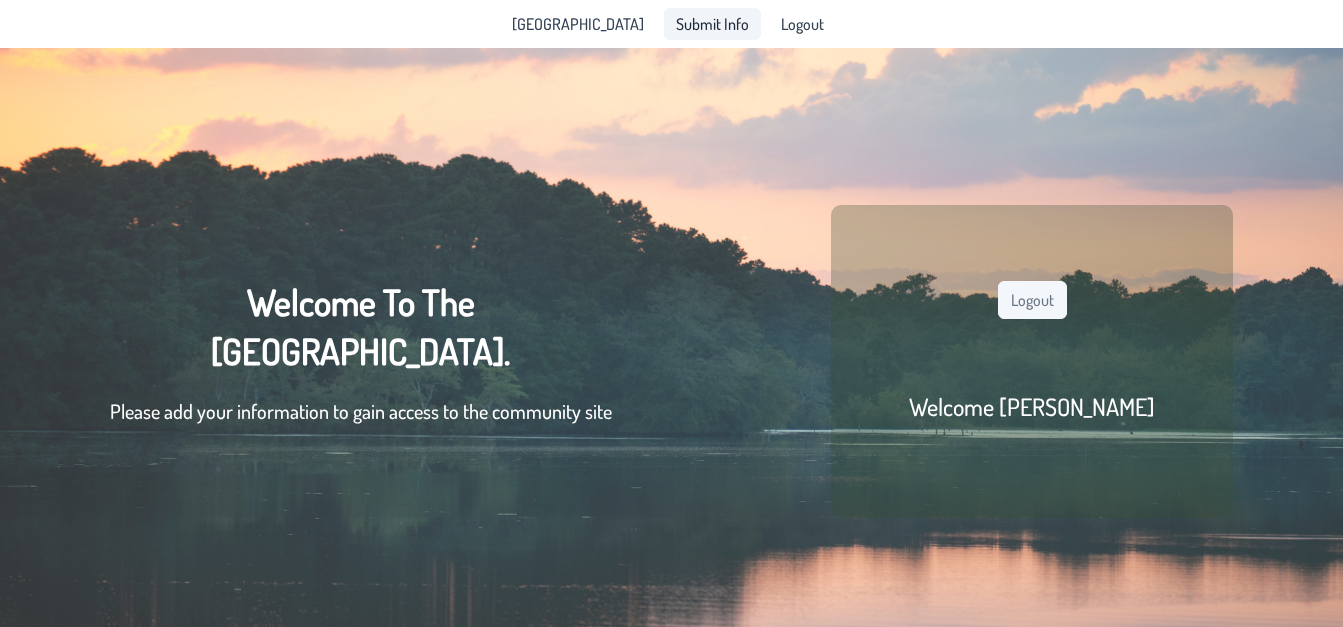 click on "Submit Info" at bounding box center [712, 24] 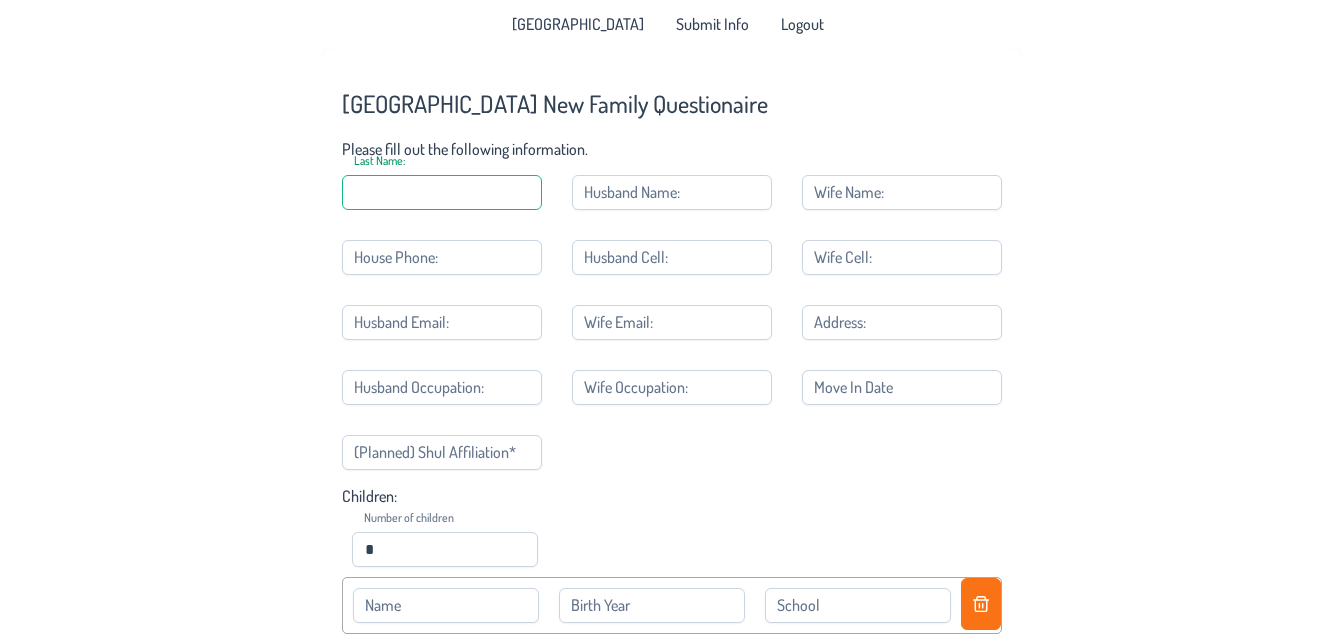 click on "Last Name:" at bounding box center (442, 192) 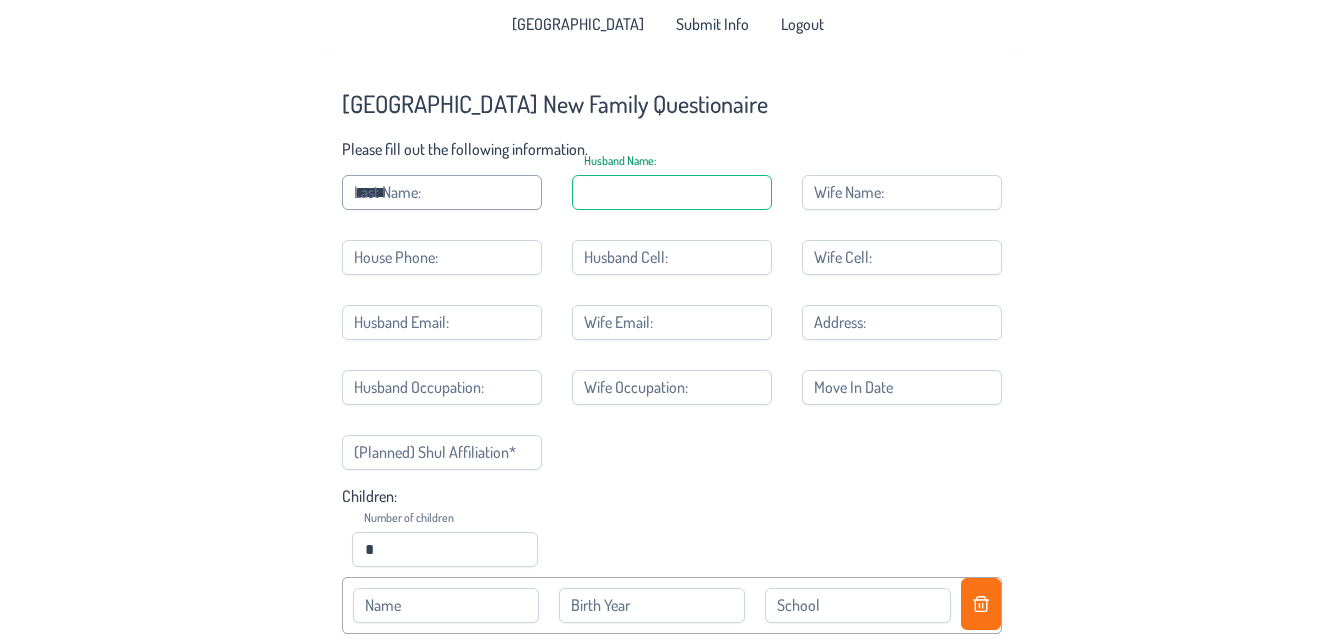 type on "*****" 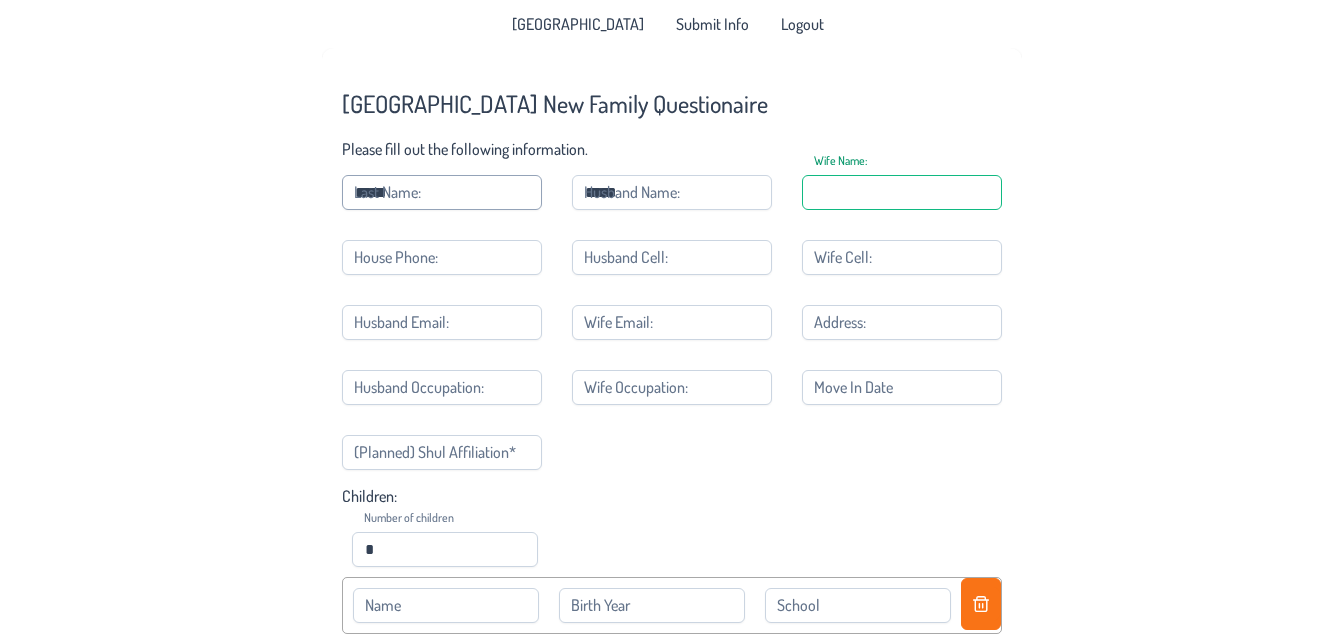 type on "*****" 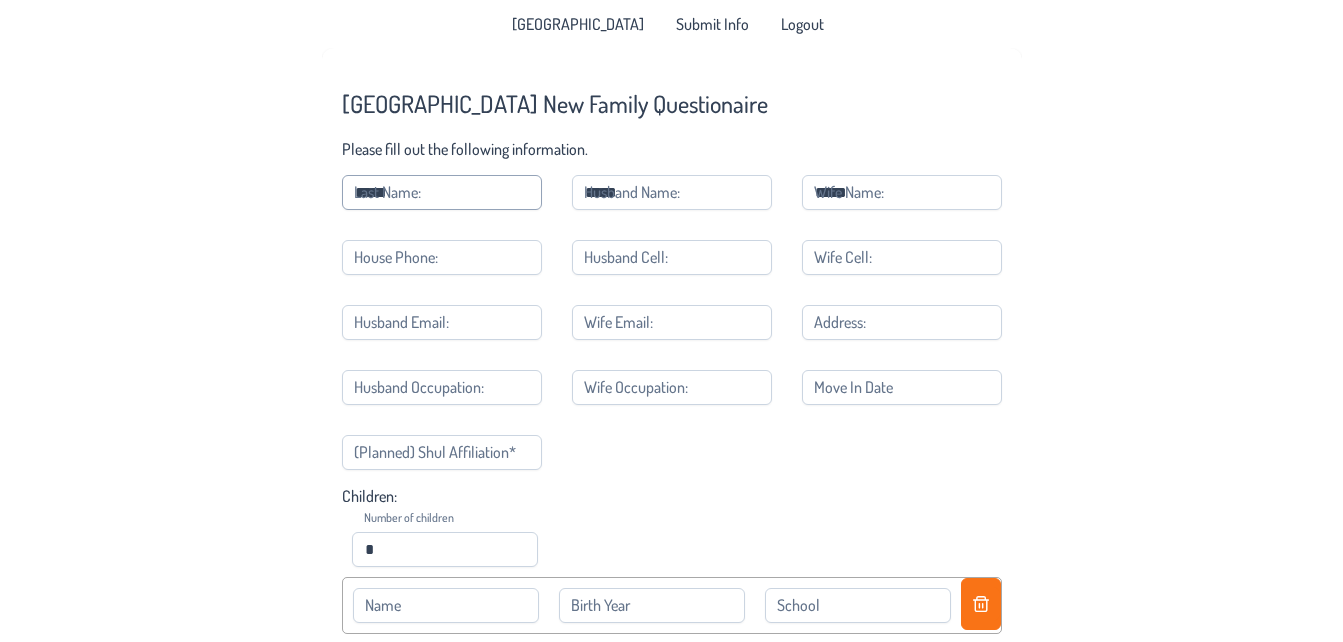 type on "**********" 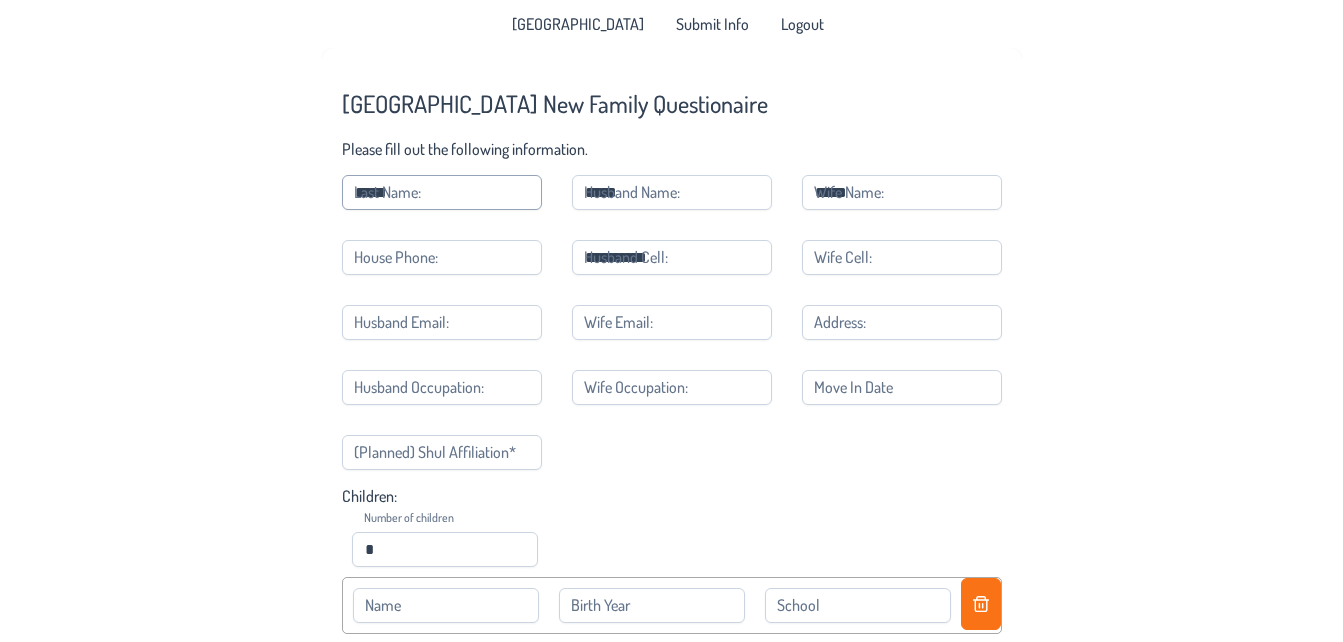 type on "**********" 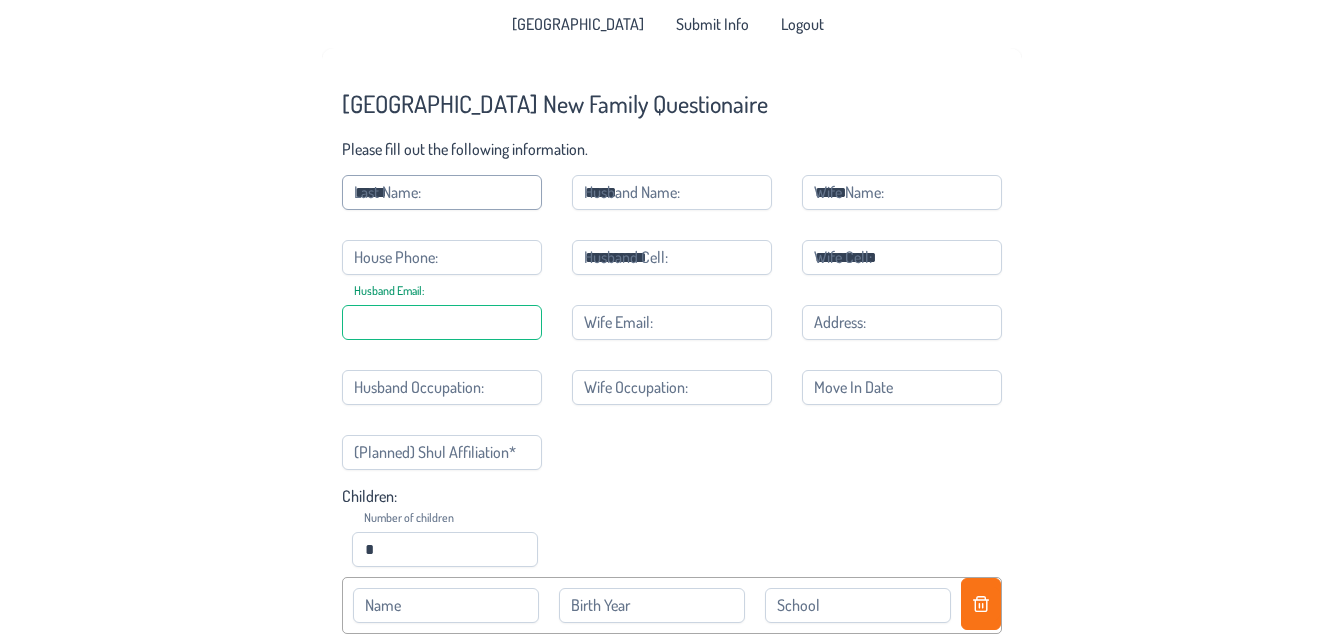type on "**********" 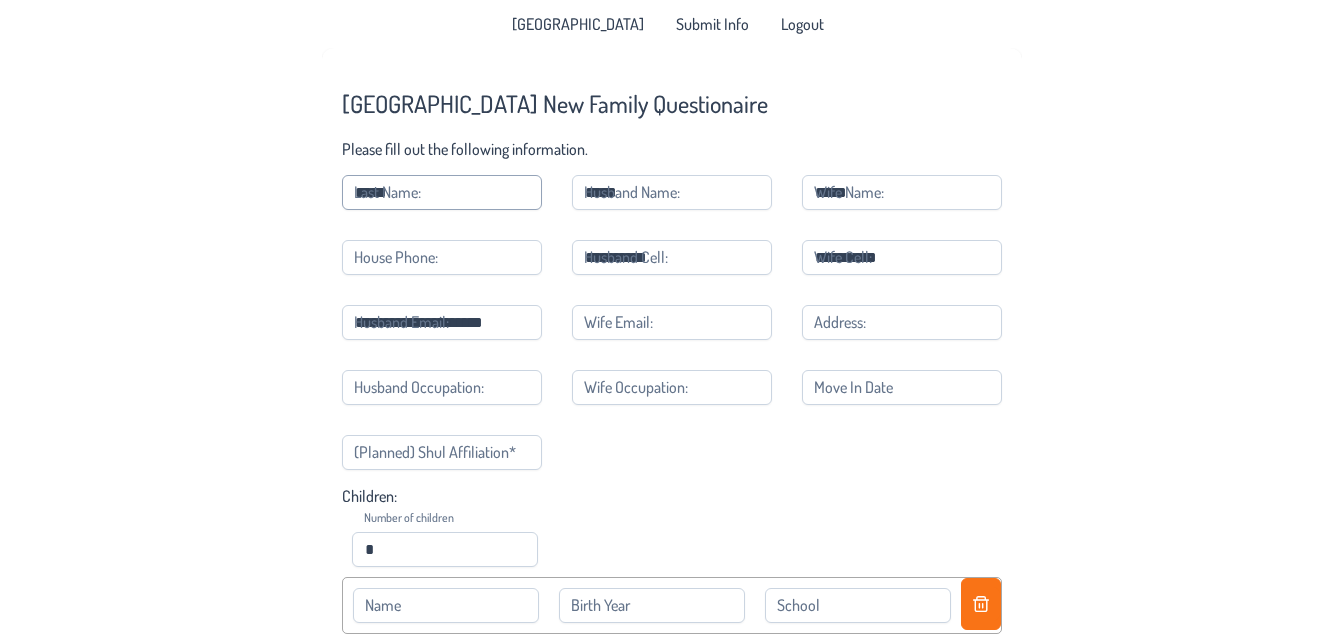 type on "**********" 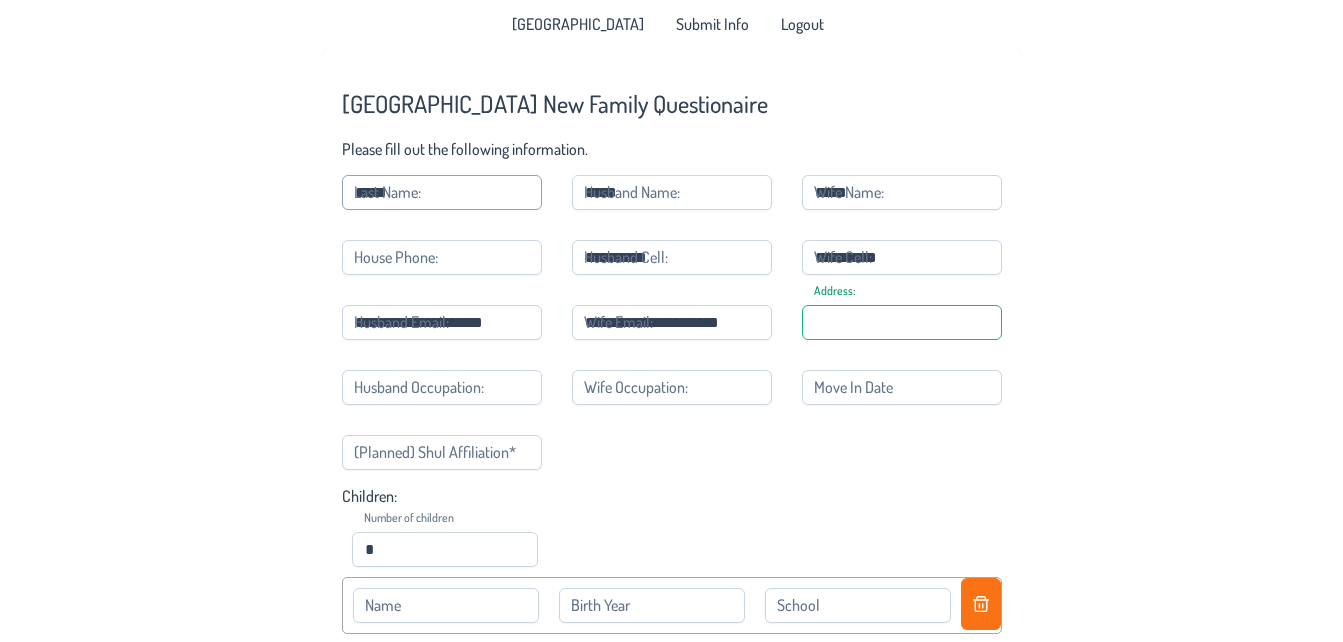 type on "**********" 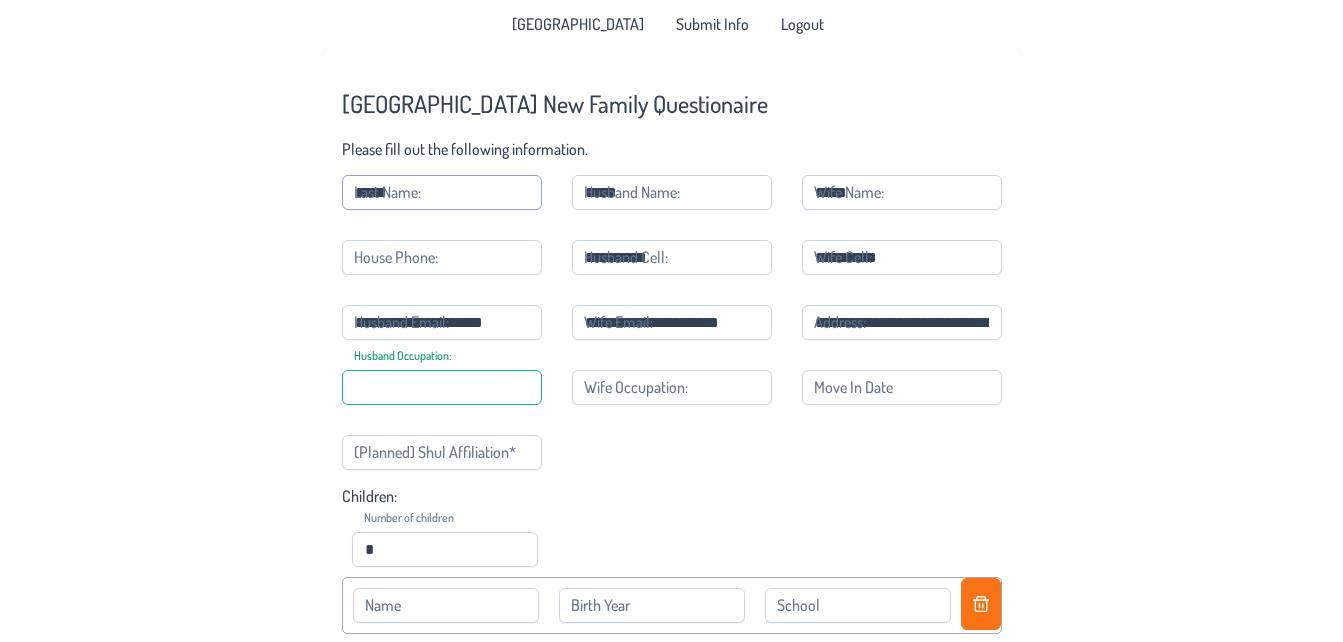 type on "**********" 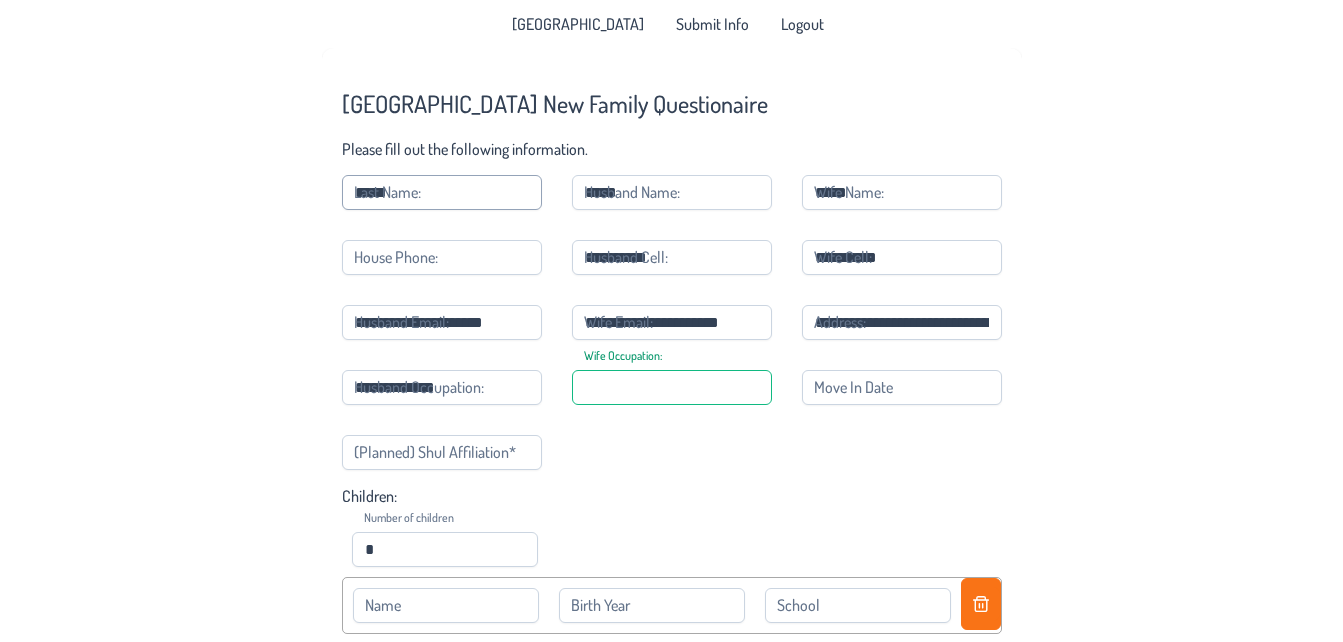 type on "******" 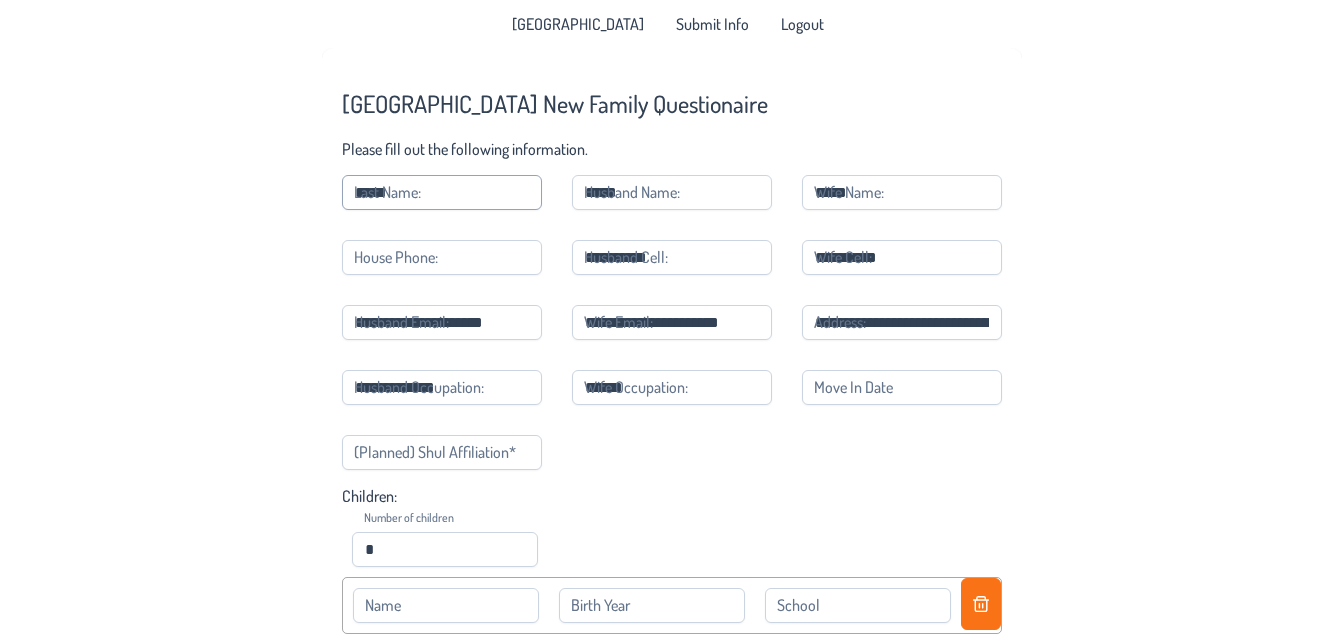 type on "*********" 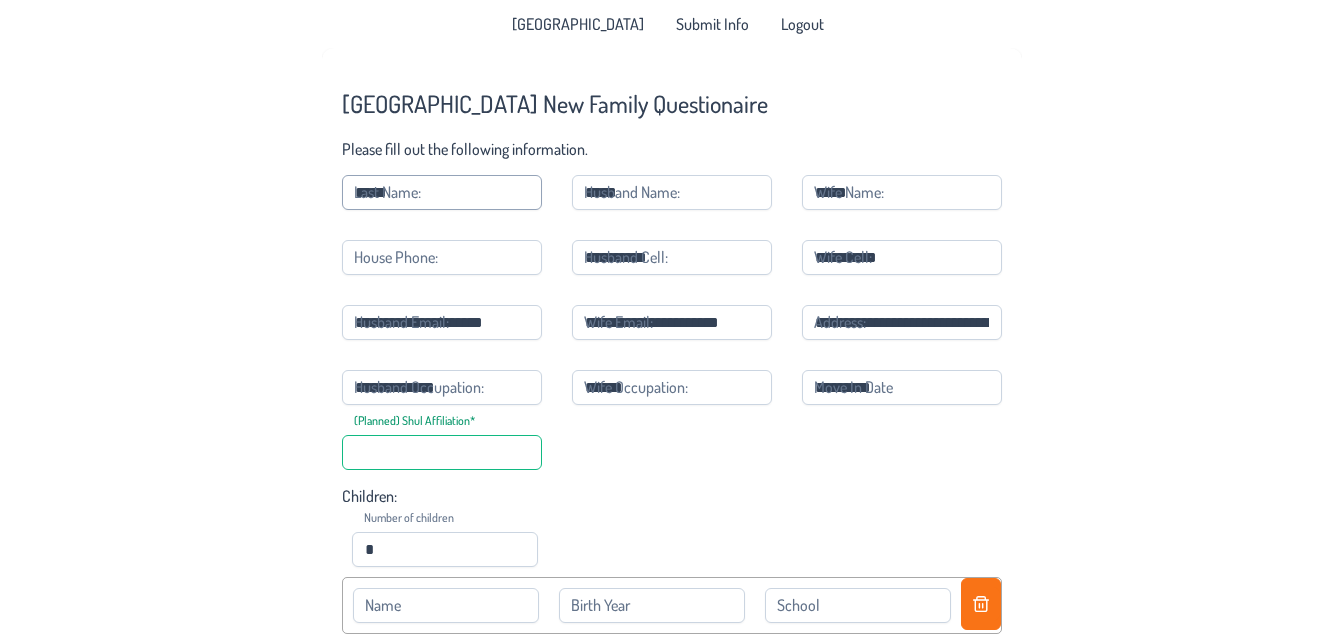 type on "**********" 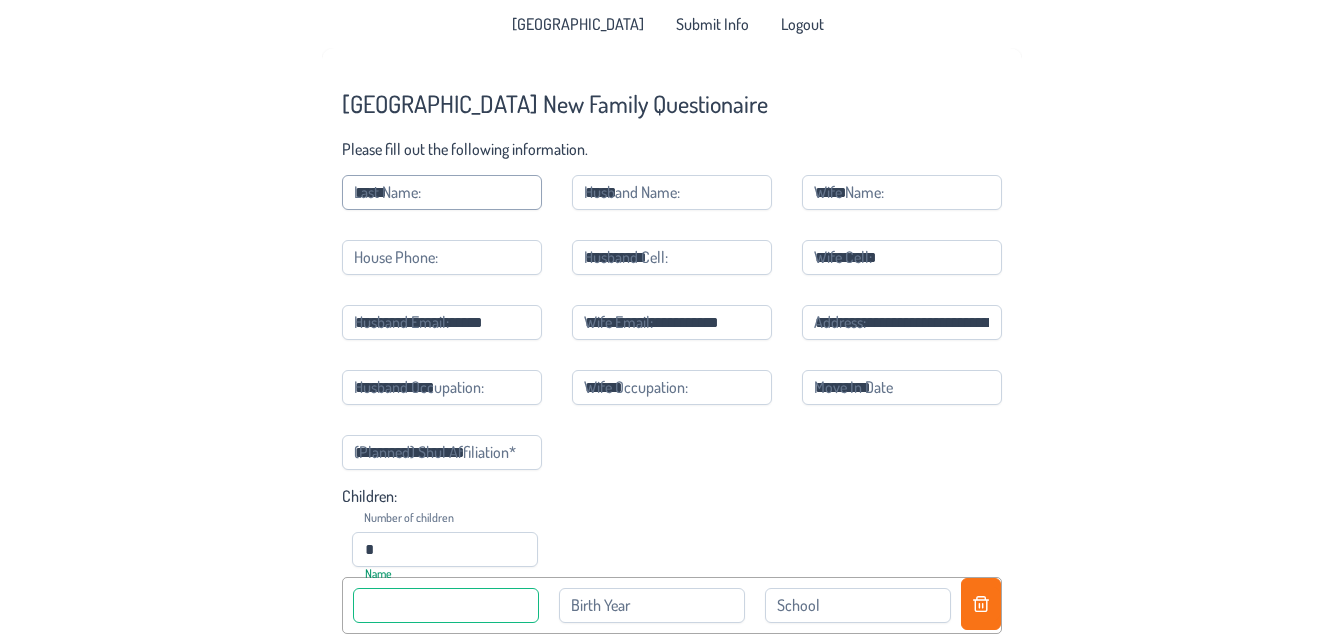 type on "******" 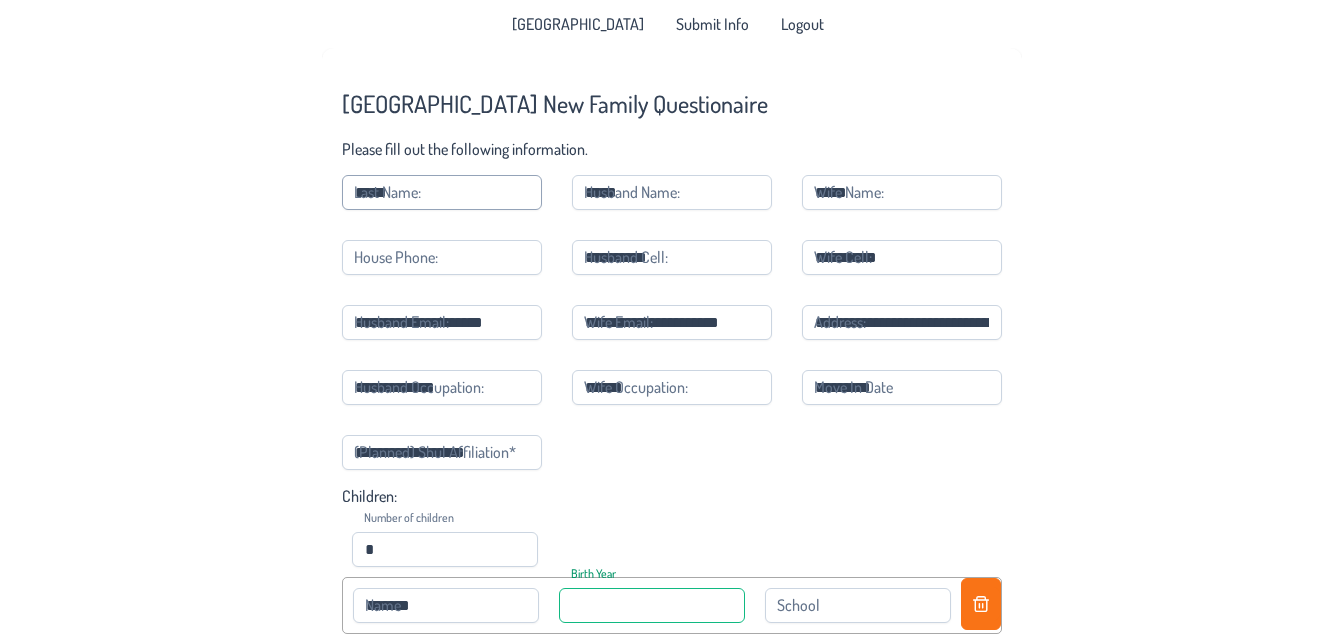 type on "****" 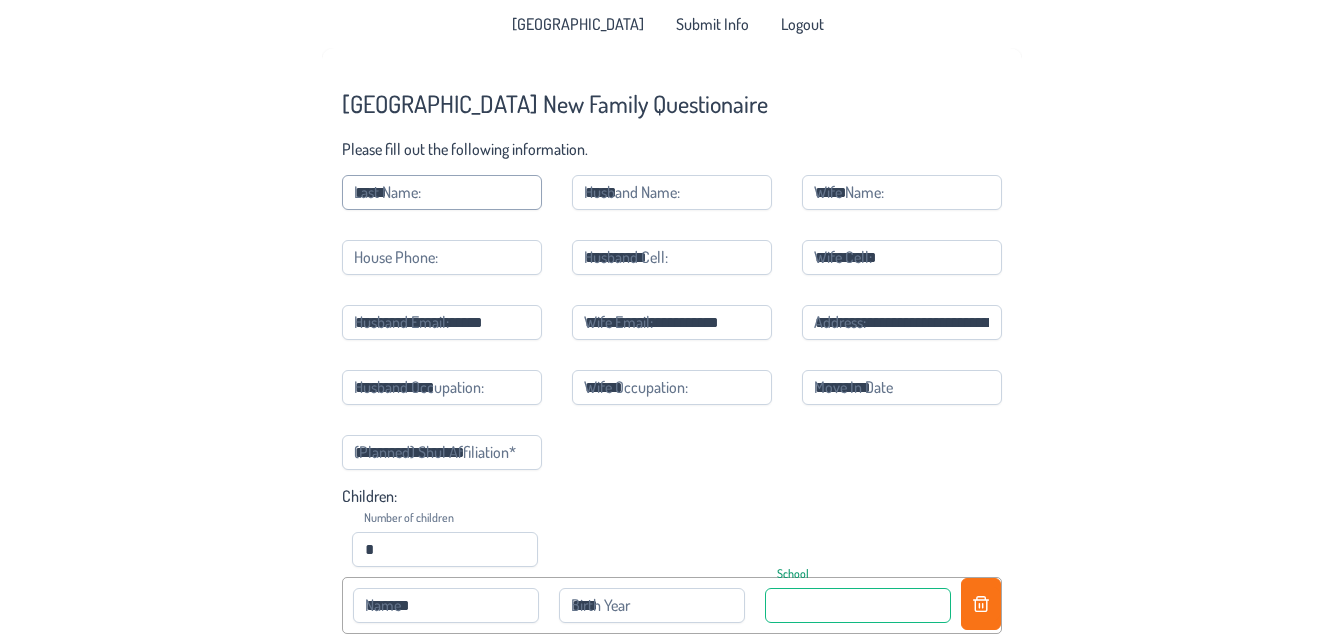 type on "**********" 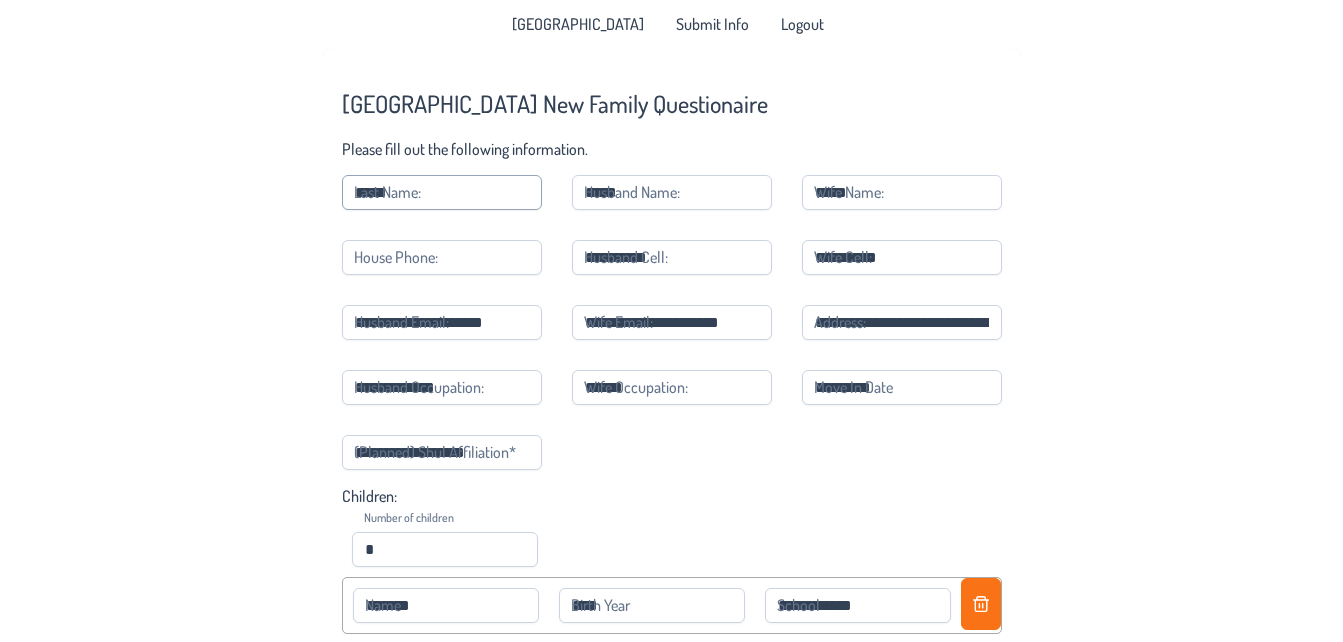 type on "****" 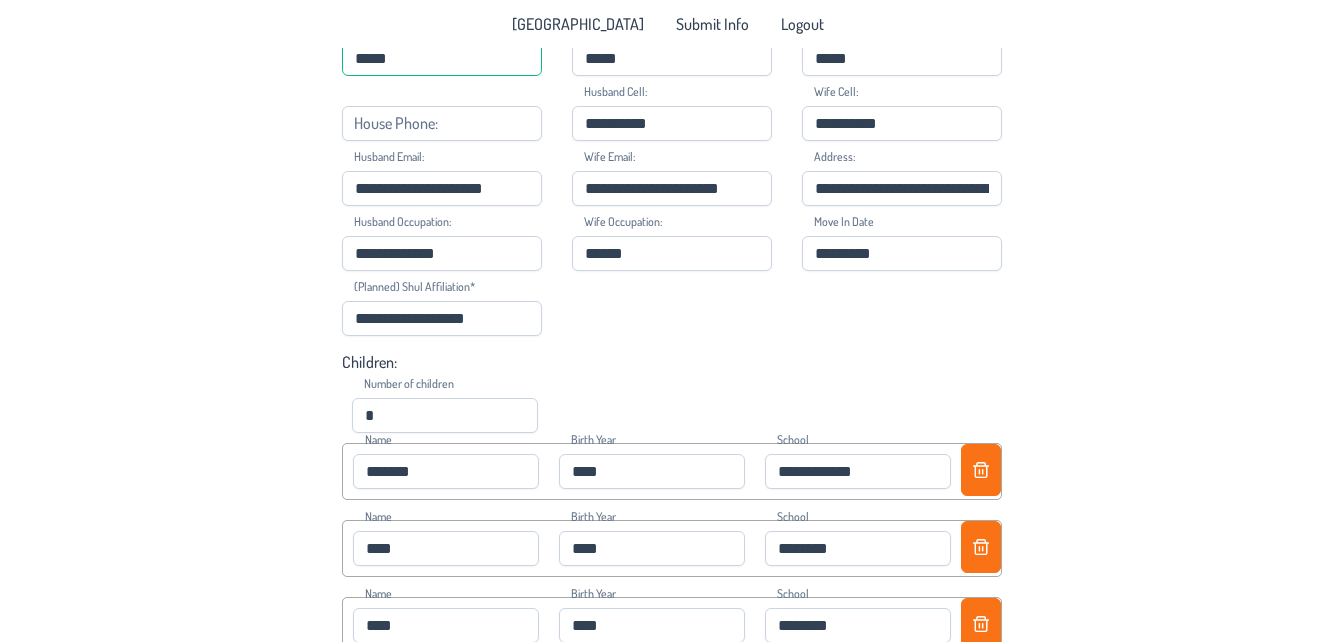 scroll, scrollTop: 435, scrollLeft: 0, axis: vertical 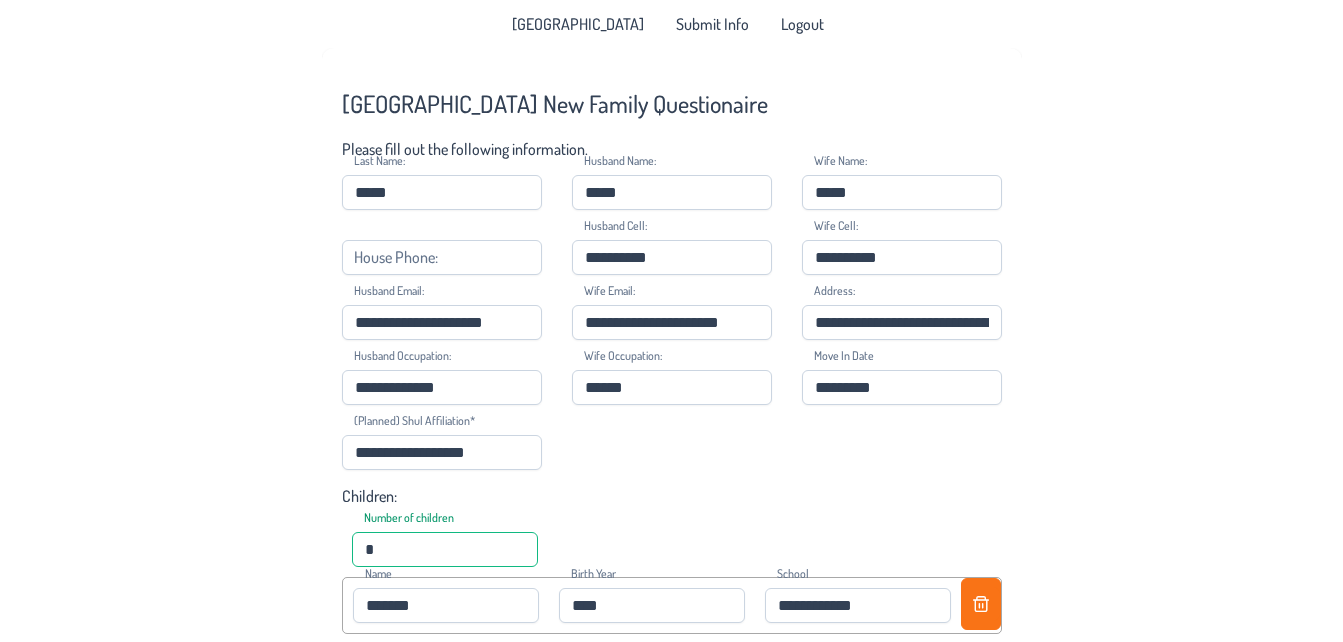 click on "*" at bounding box center (445, 549) 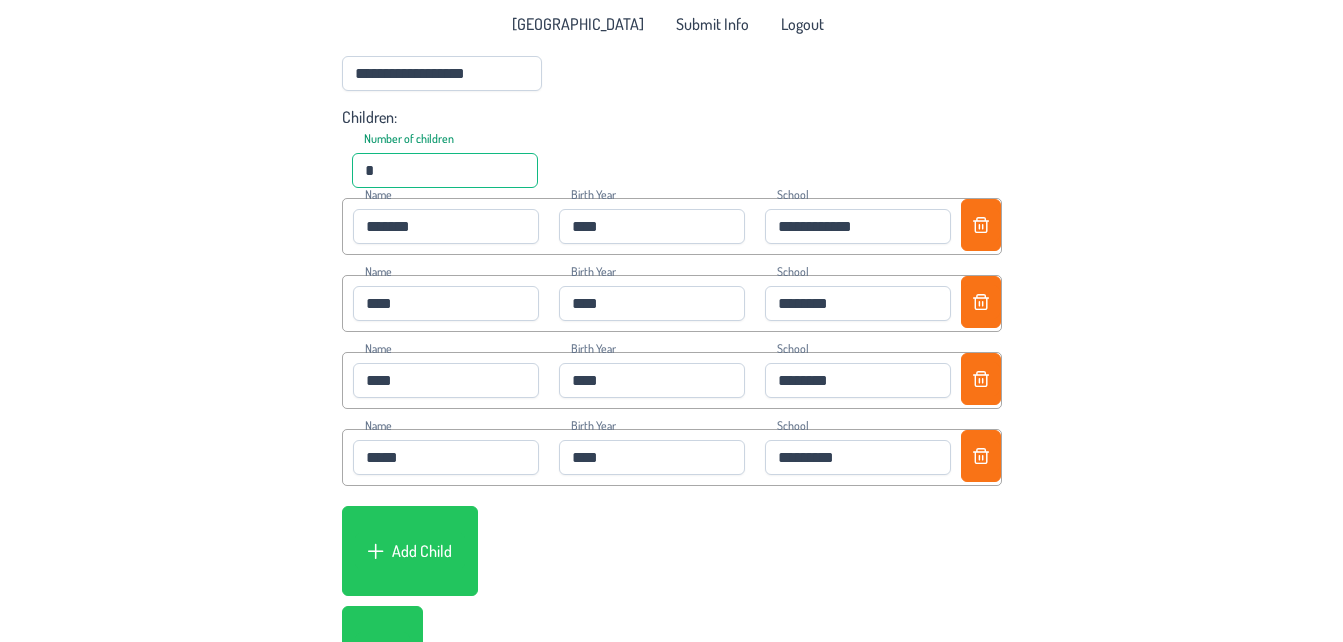 scroll, scrollTop: 435, scrollLeft: 0, axis: vertical 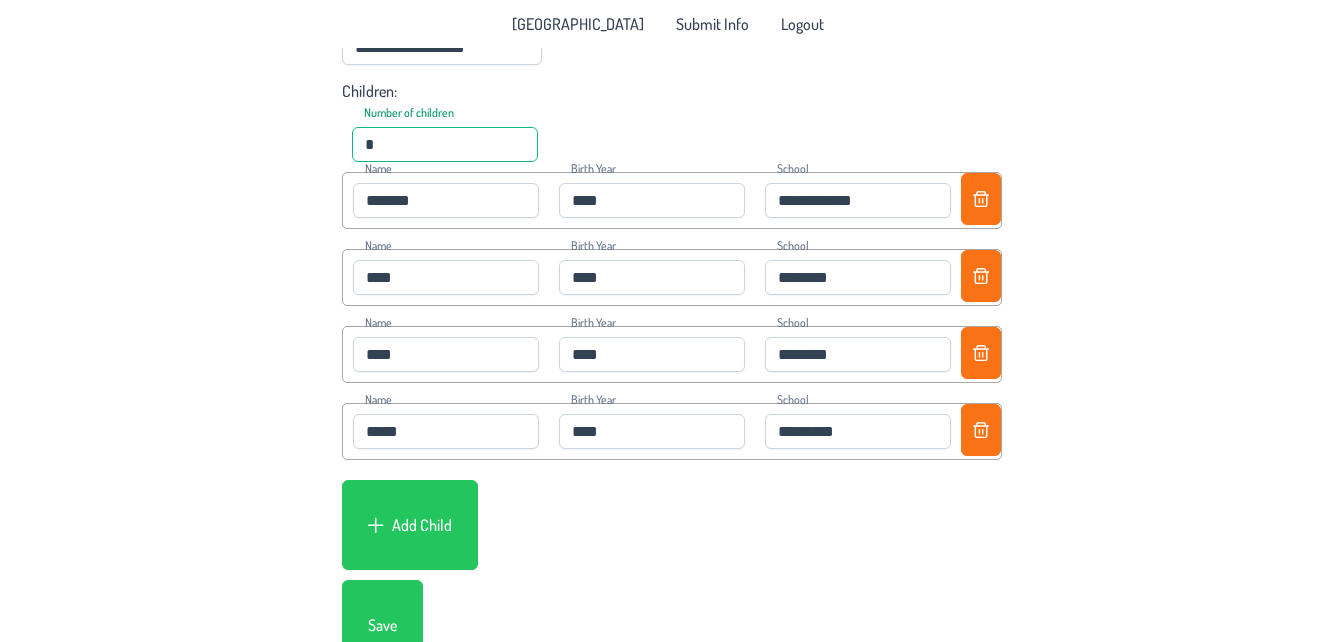 type on "*" 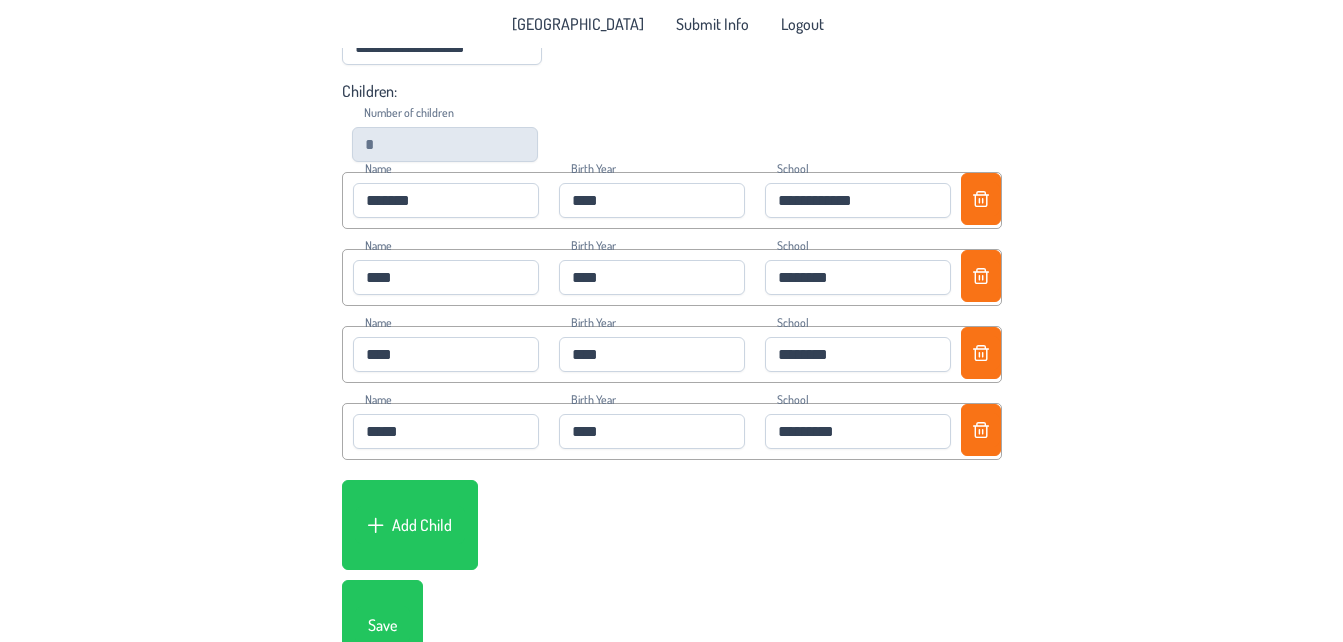 click on "Add Child" at bounding box center [672, 530] 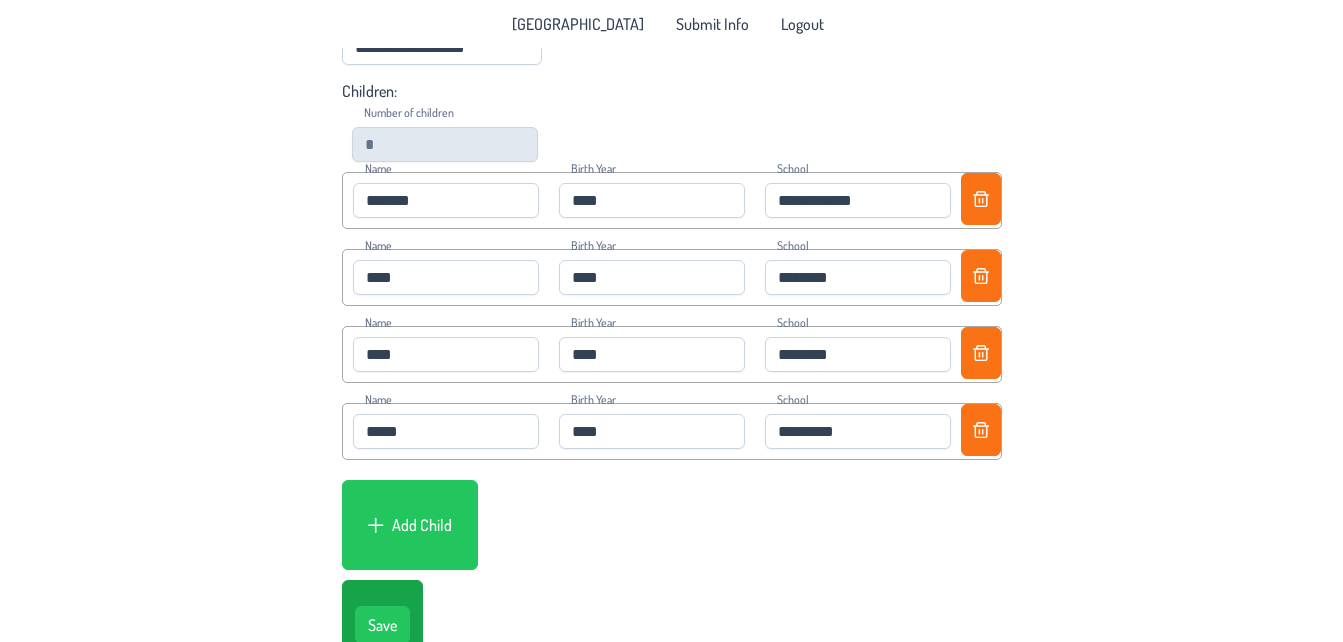 click on "Save" 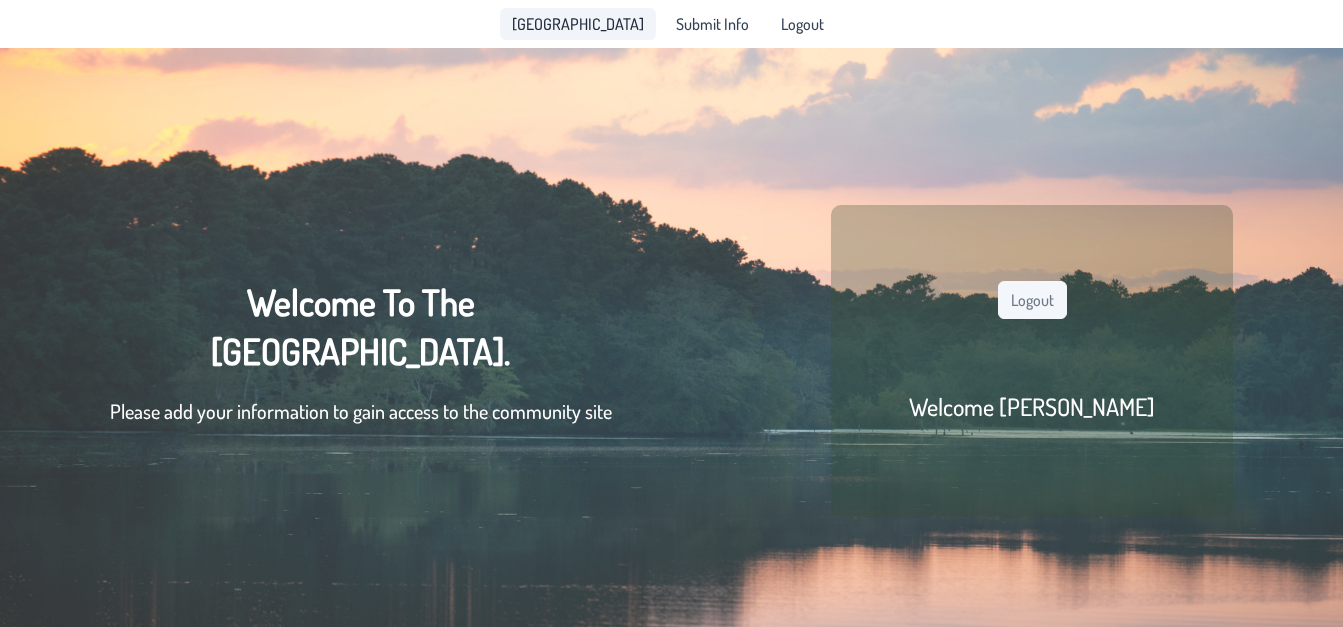 click on "[GEOGRAPHIC_DATA]" at bounding box center [578, 24] 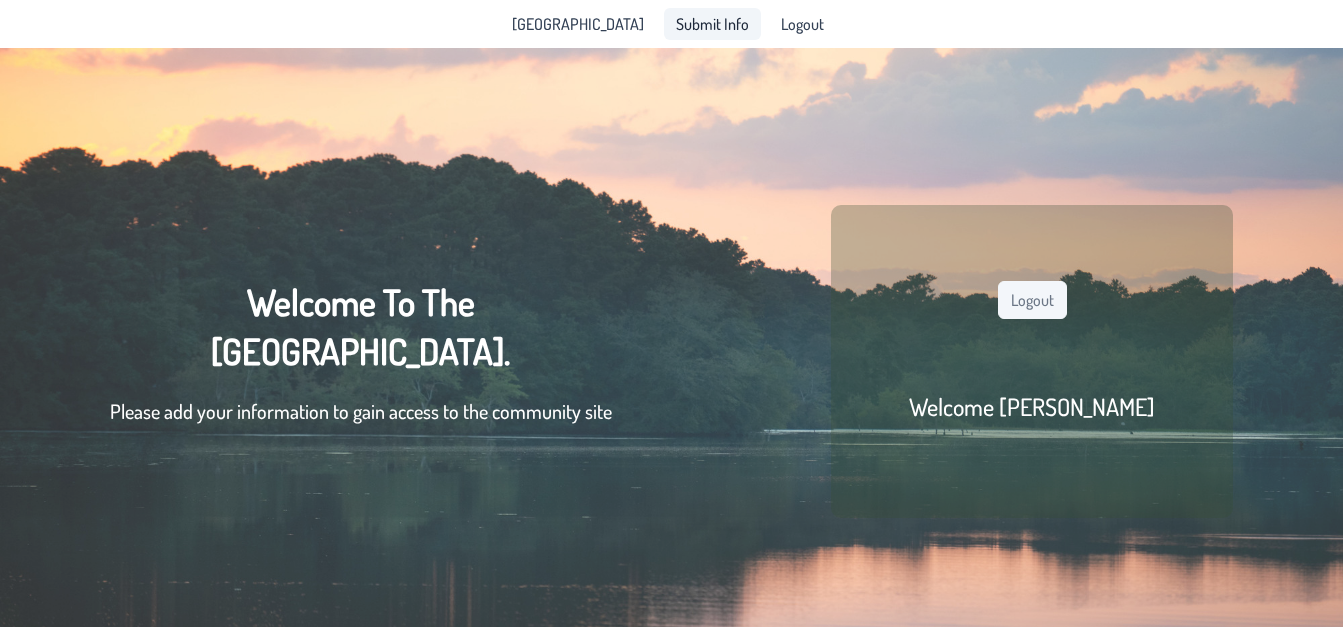 click on "Submit Info" at bounding box center [712, 24] 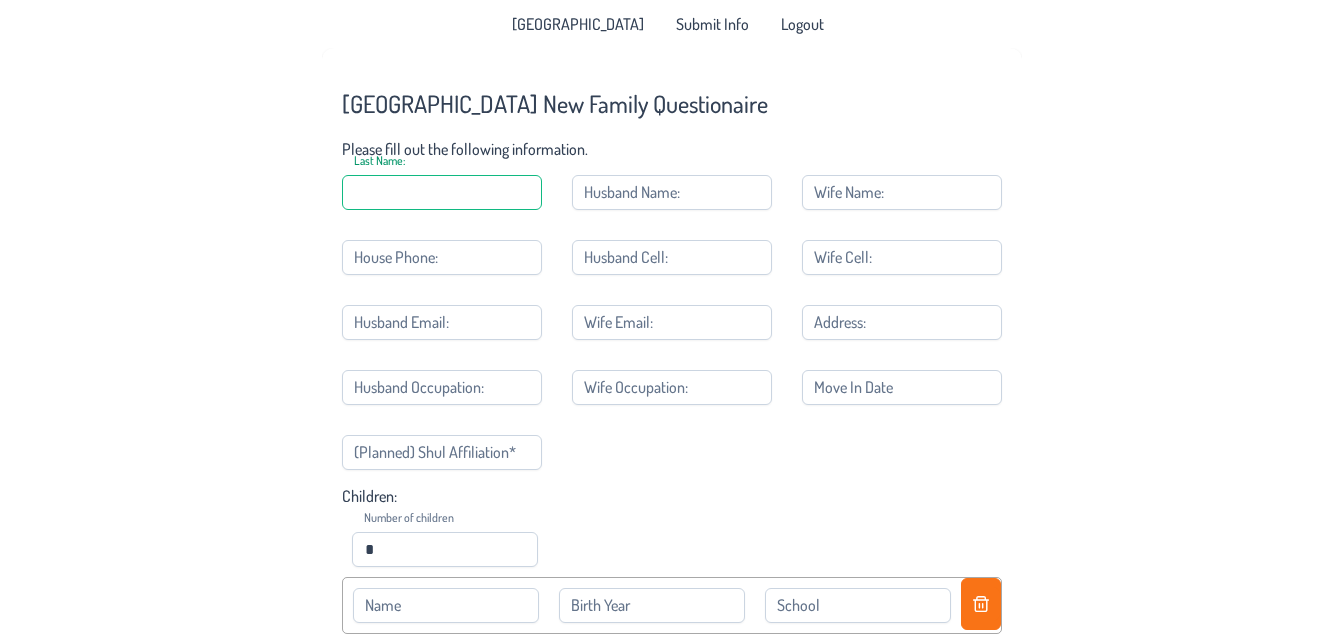click on "Last Name:" at bounding box center [442, 192] 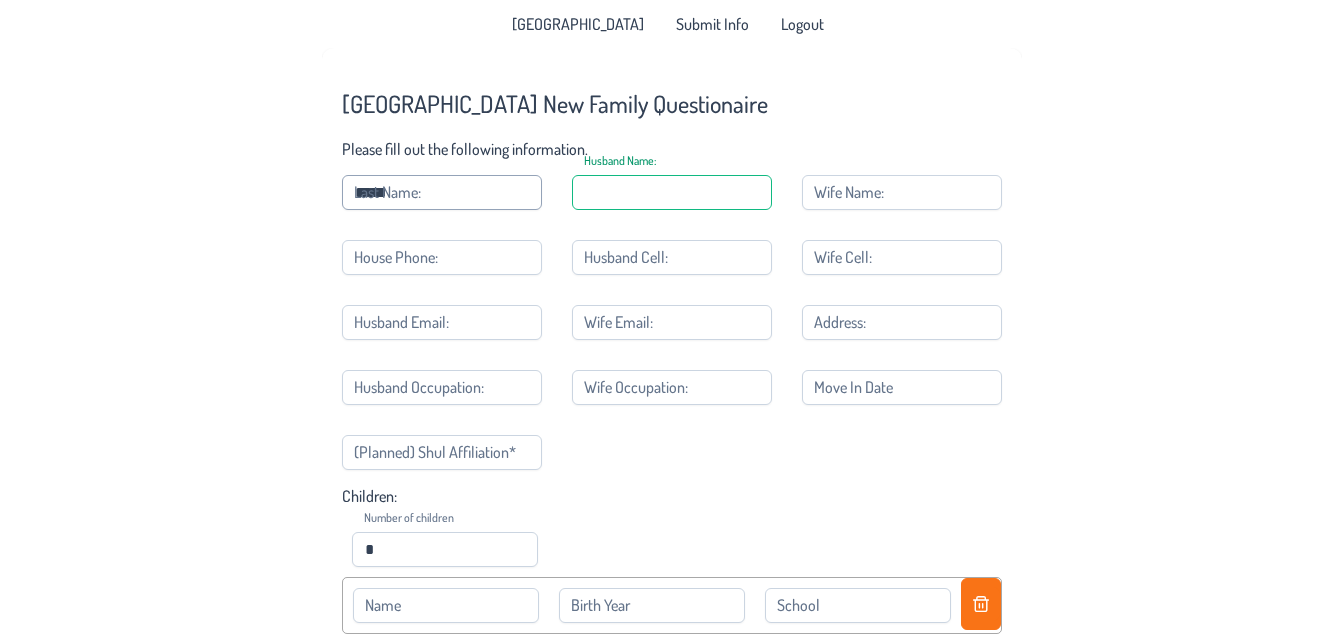 type on "*****" 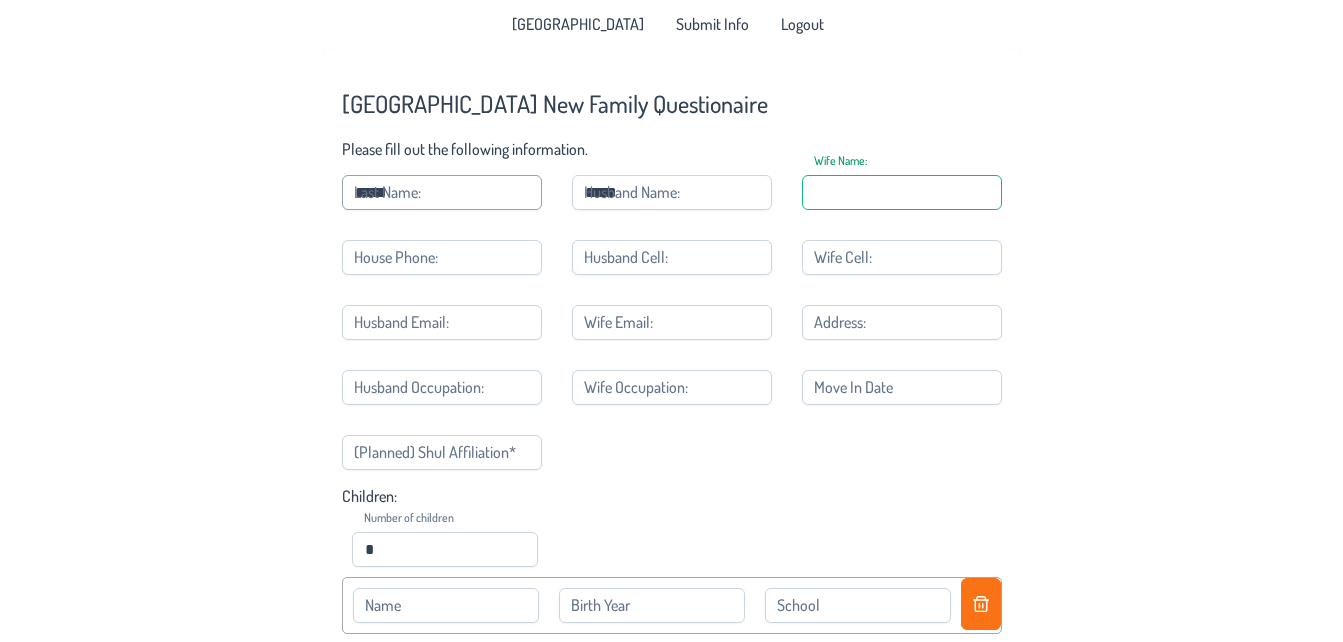 type on "*****" 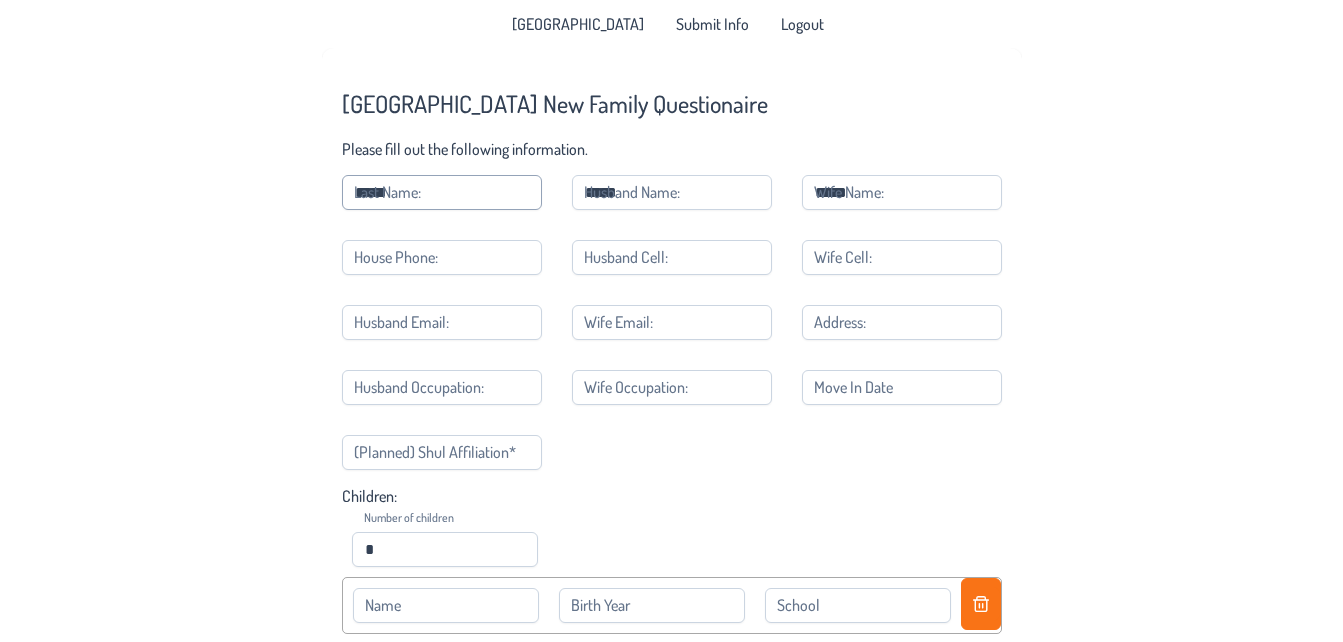 type on "**********" 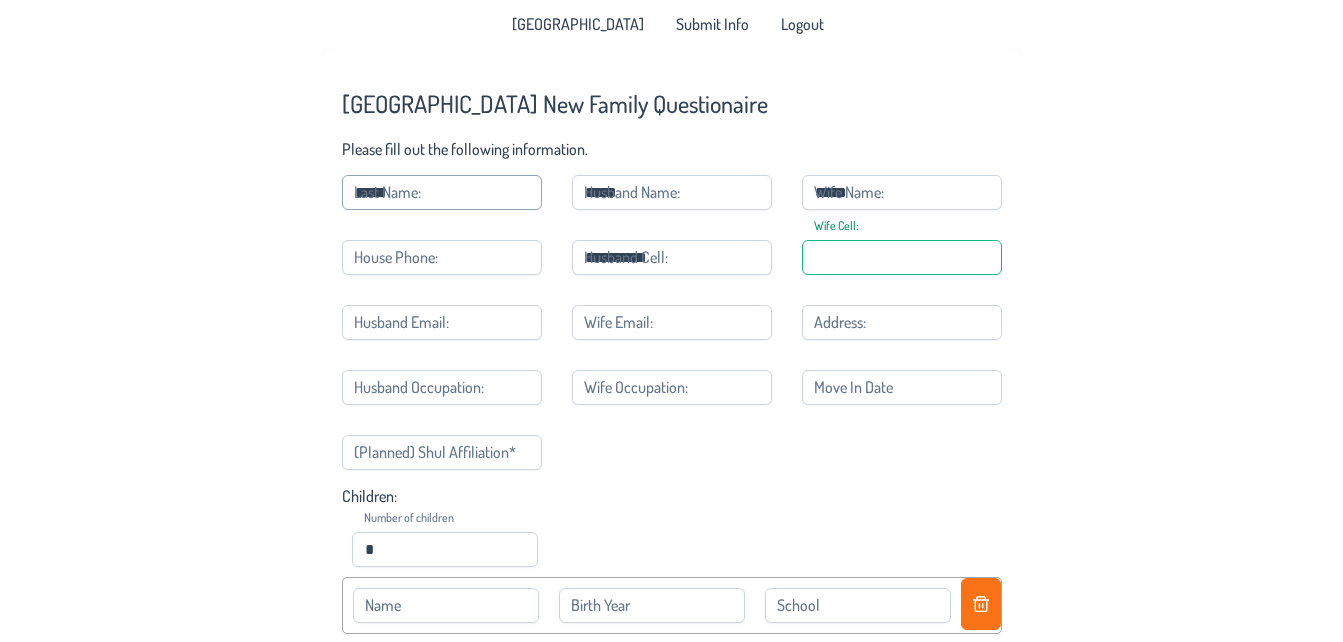 type on "**********" 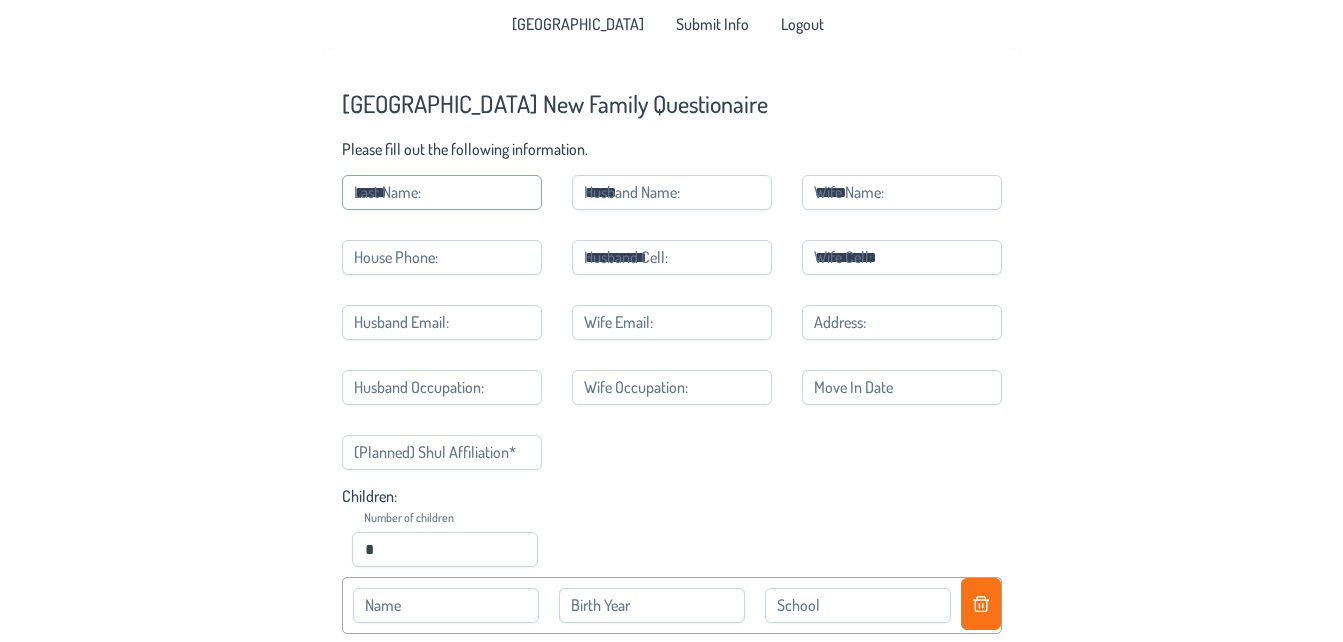 type on "**********" 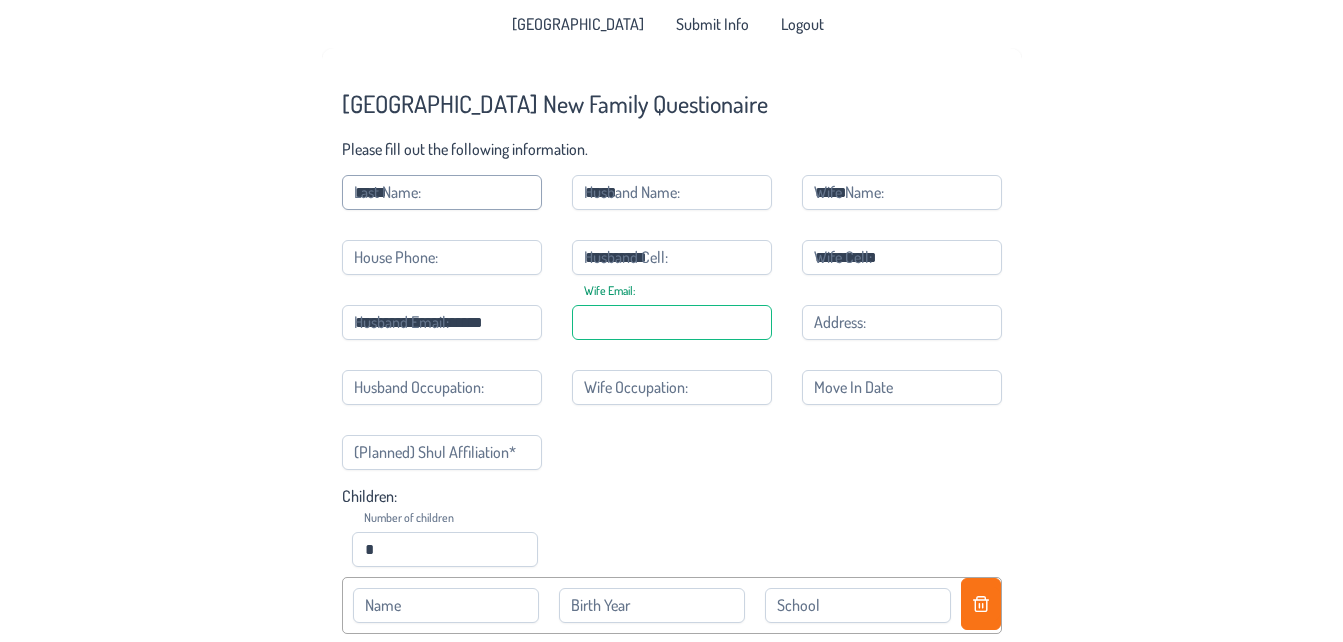 type on "**********" 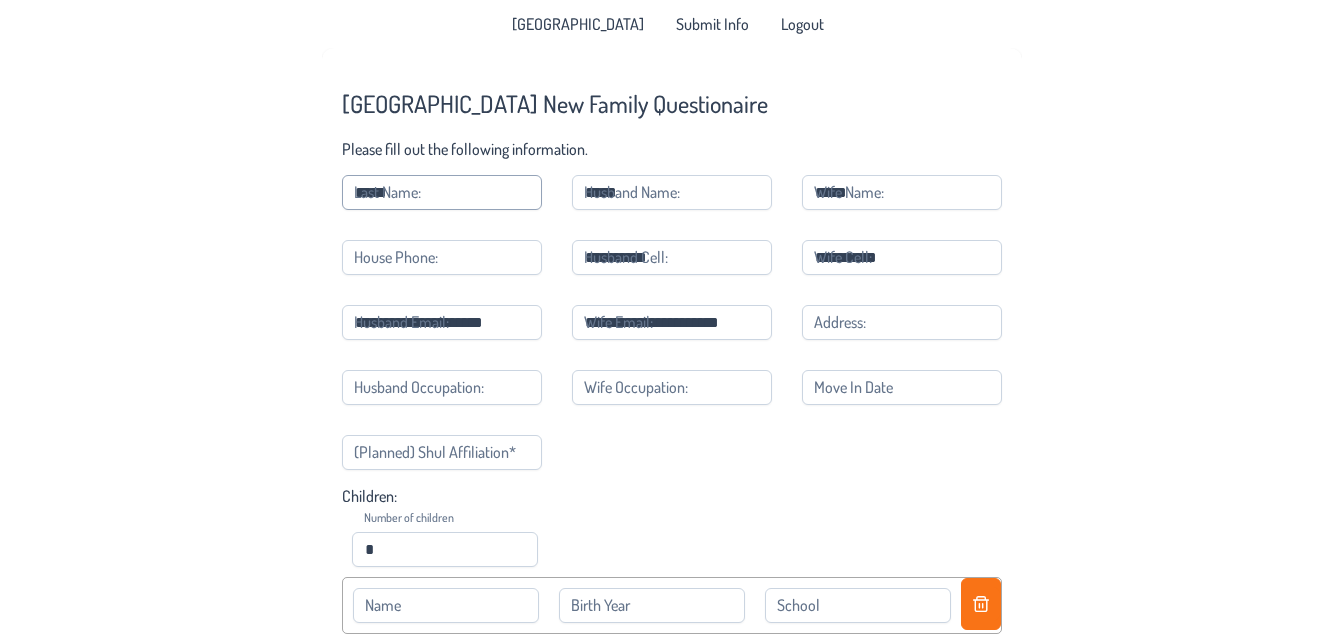 type on "**********" 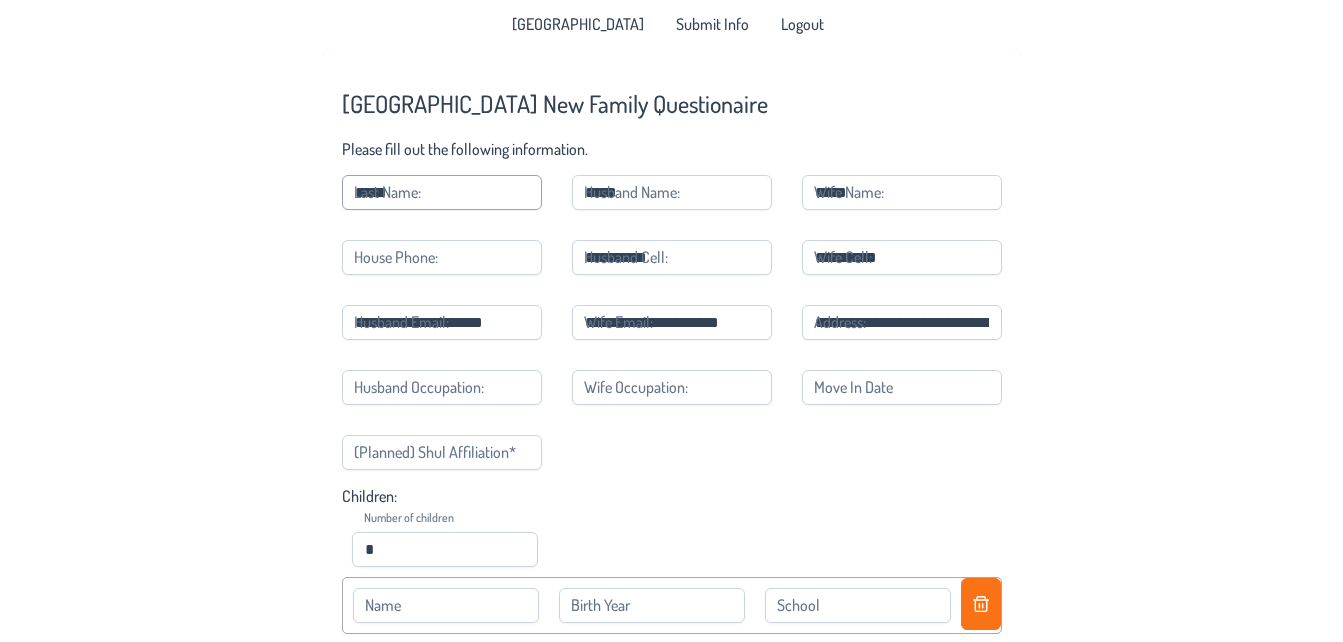 type on "**********" 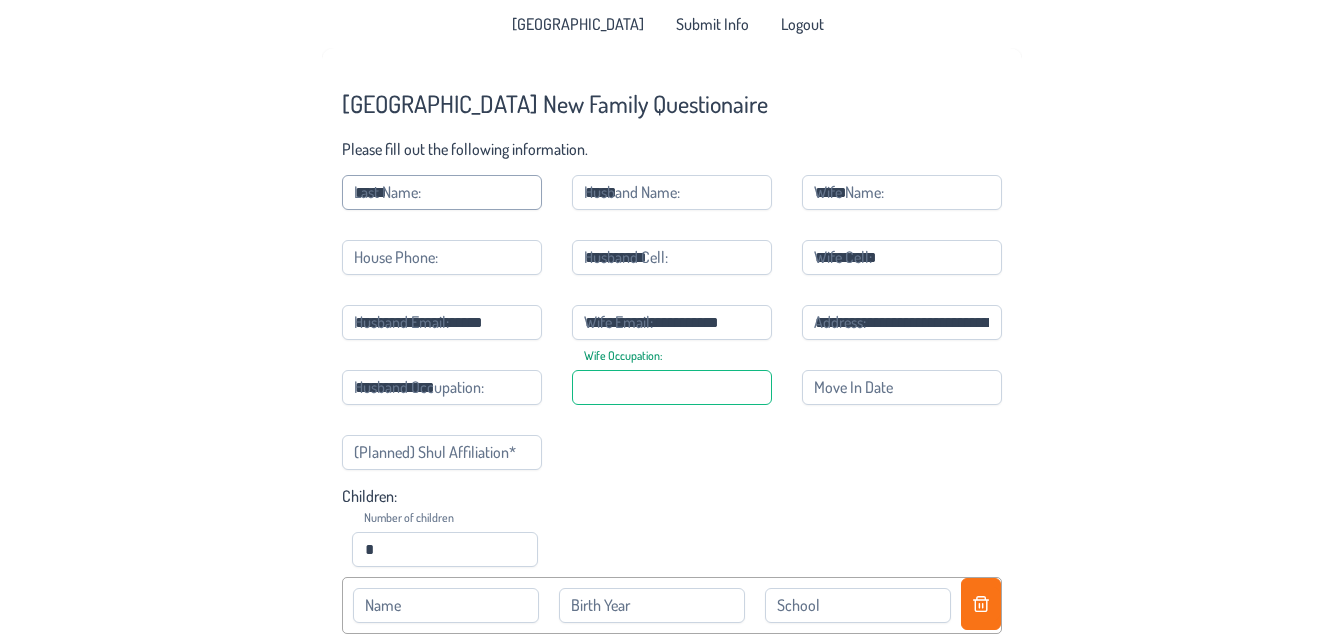 type on "******" 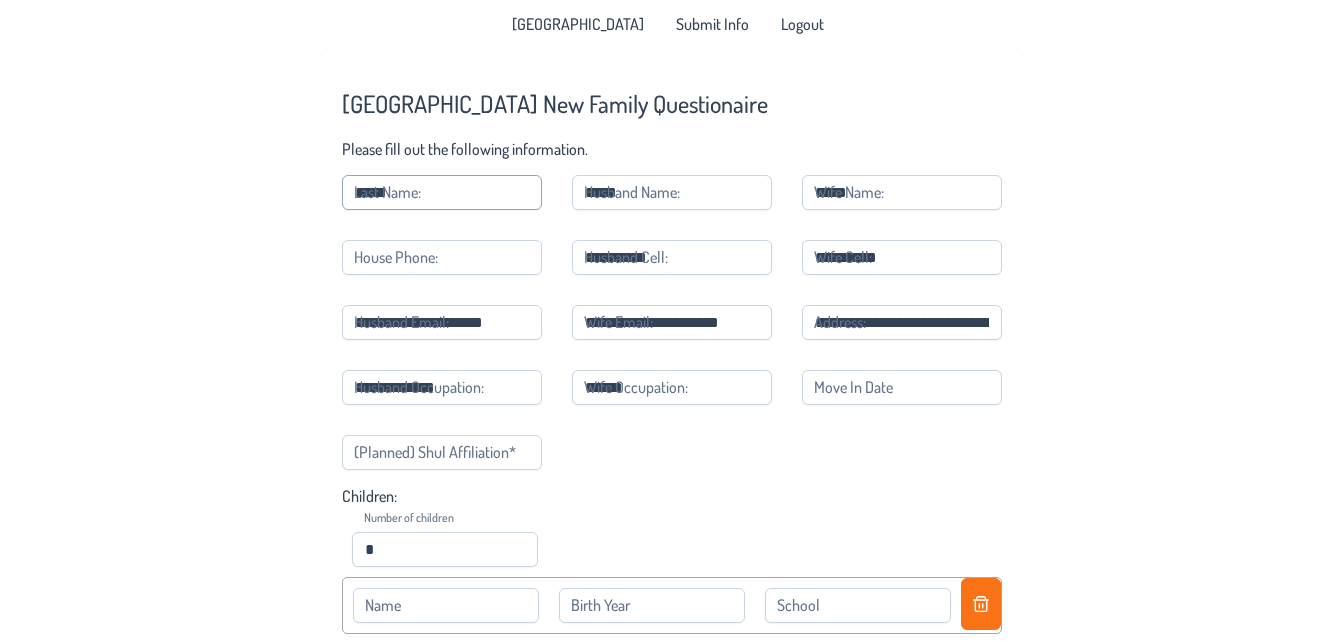 type on "*********" 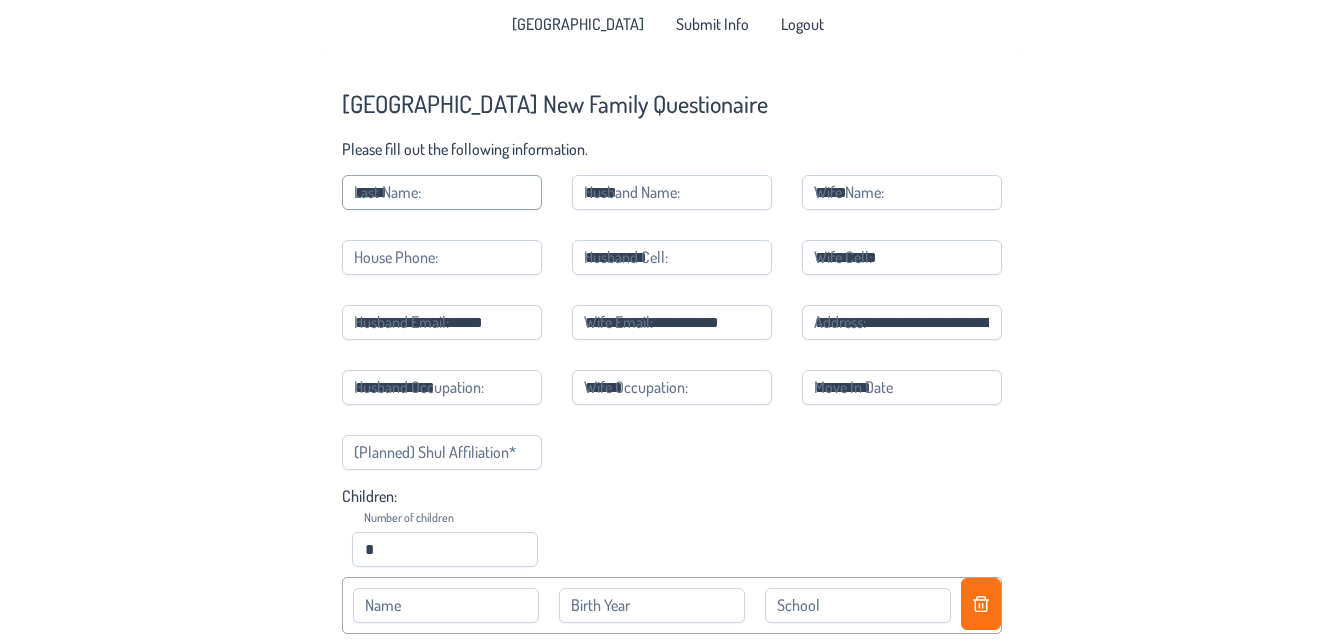 type on "**********" 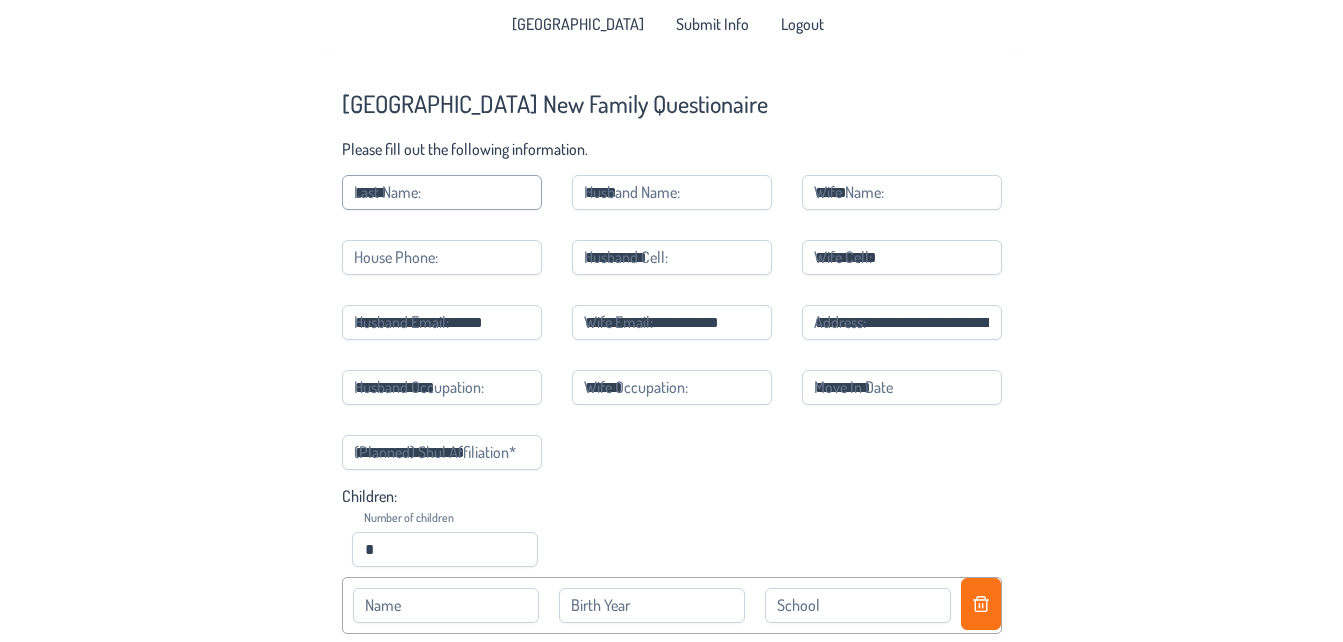 type on "******" 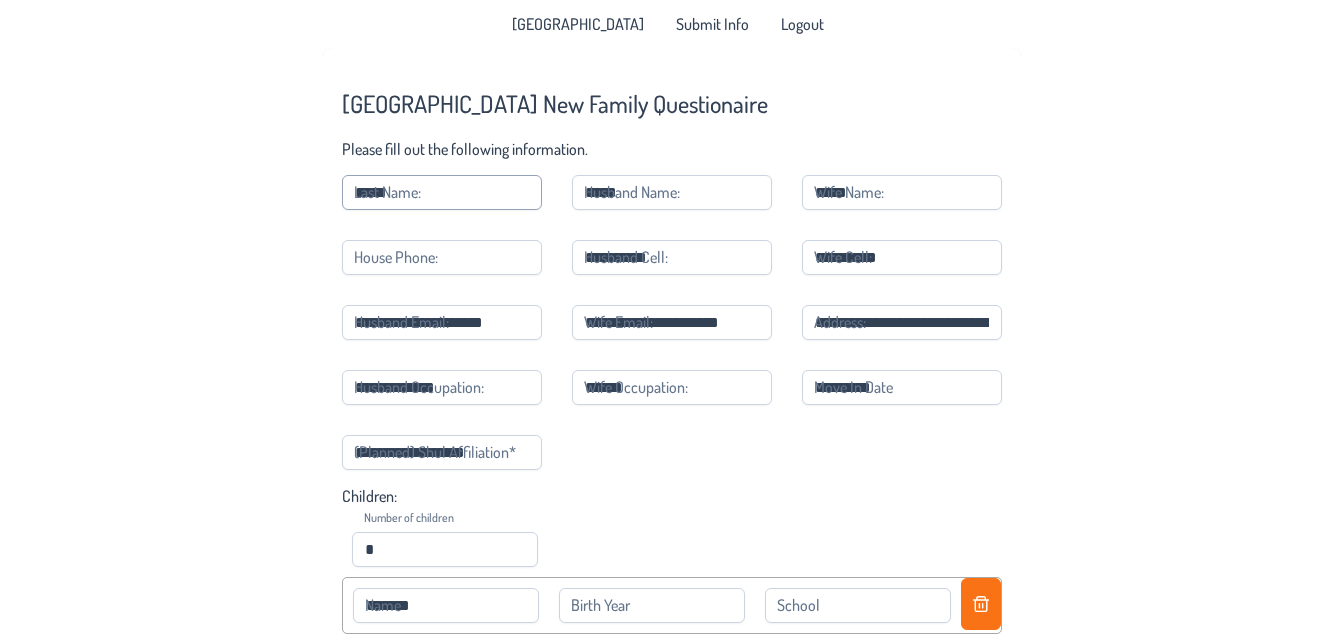 type on "****" 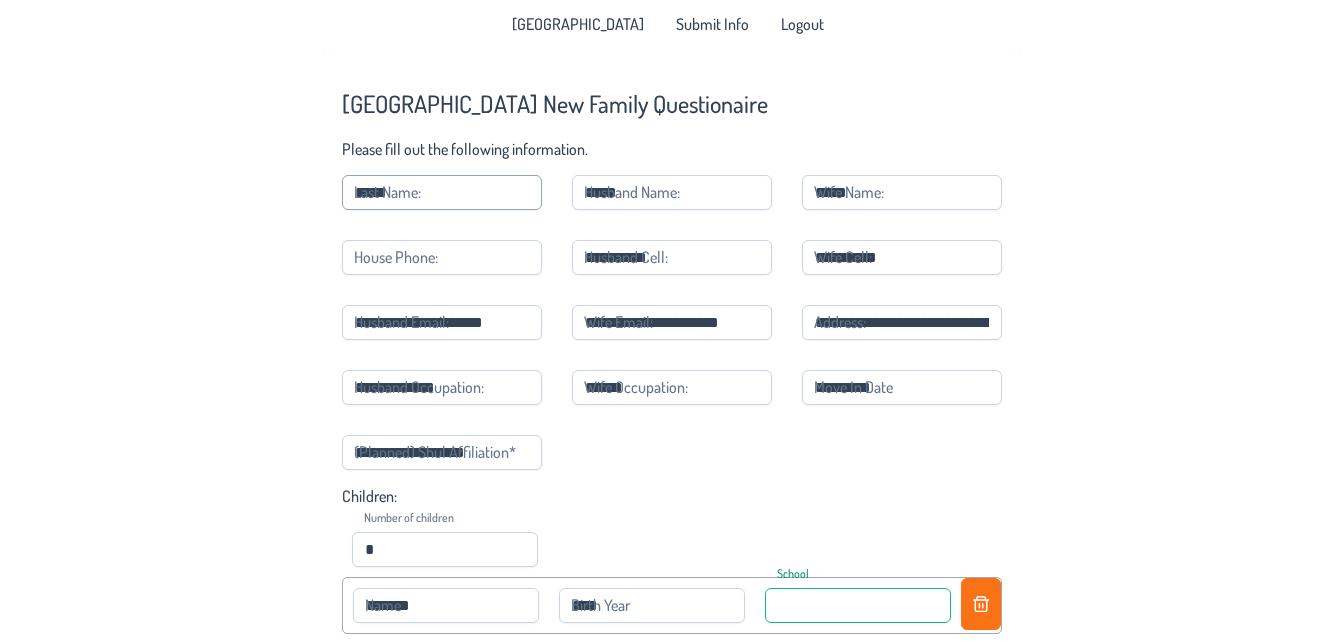 type on "**********" 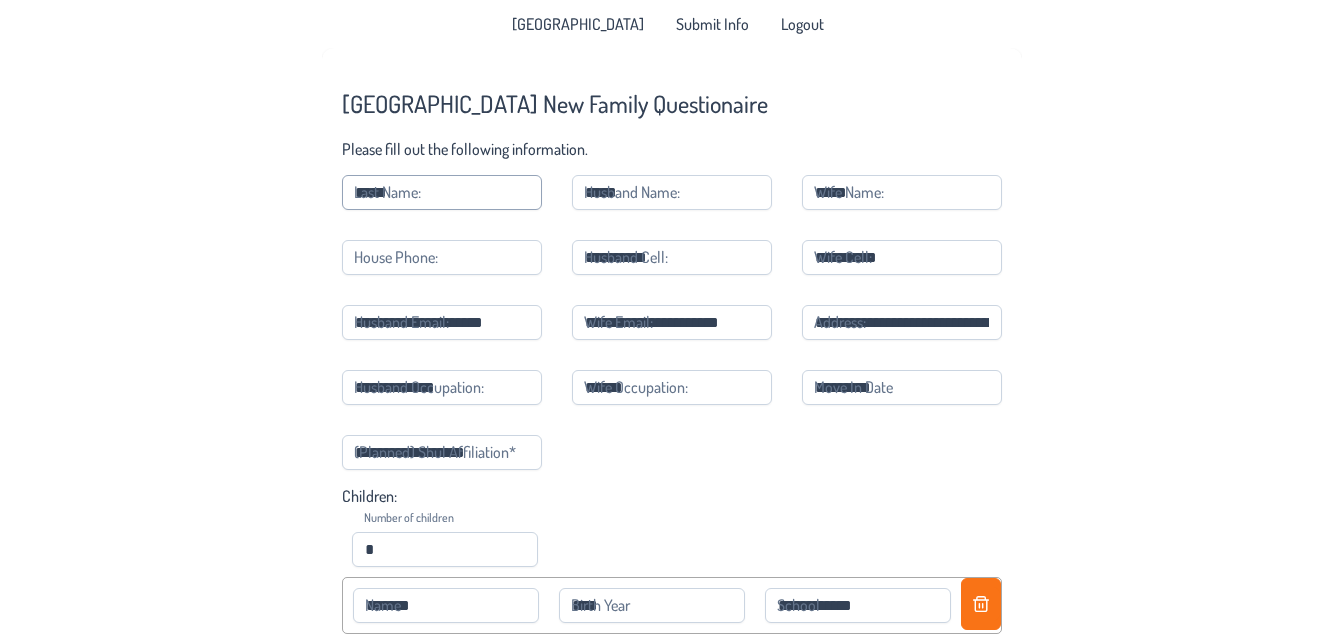 type on "****" 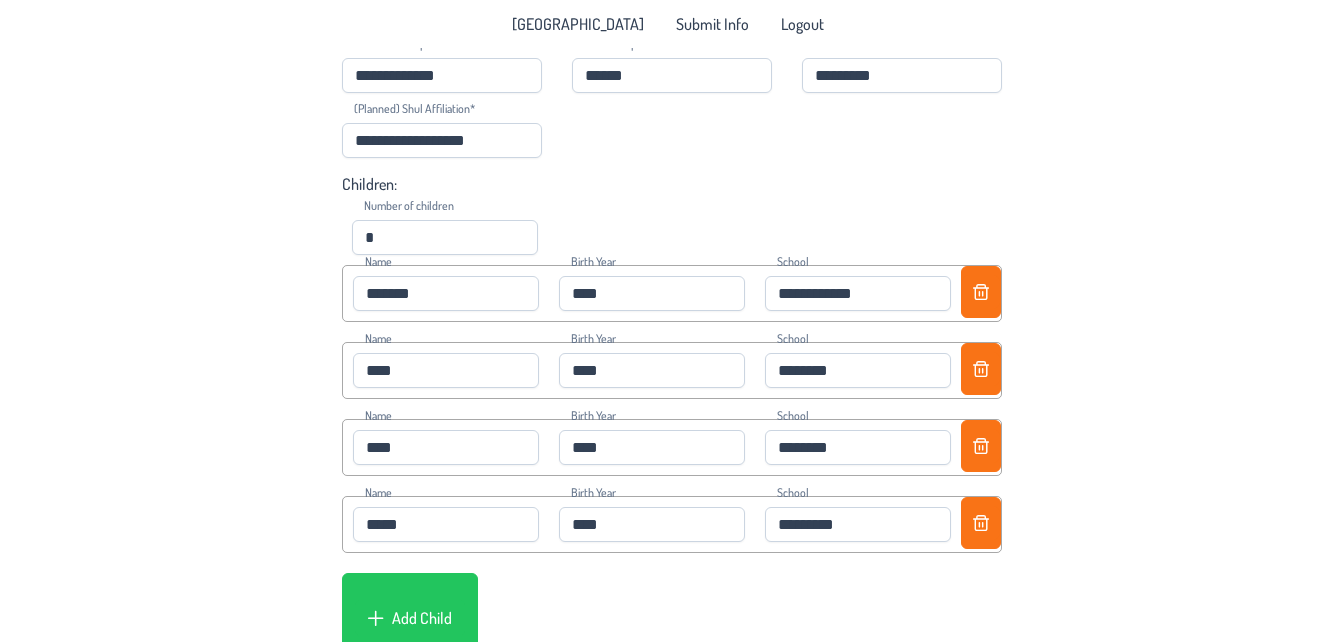 scroll, scrollTop: 352, scrollLeft: 0, axis: vertical 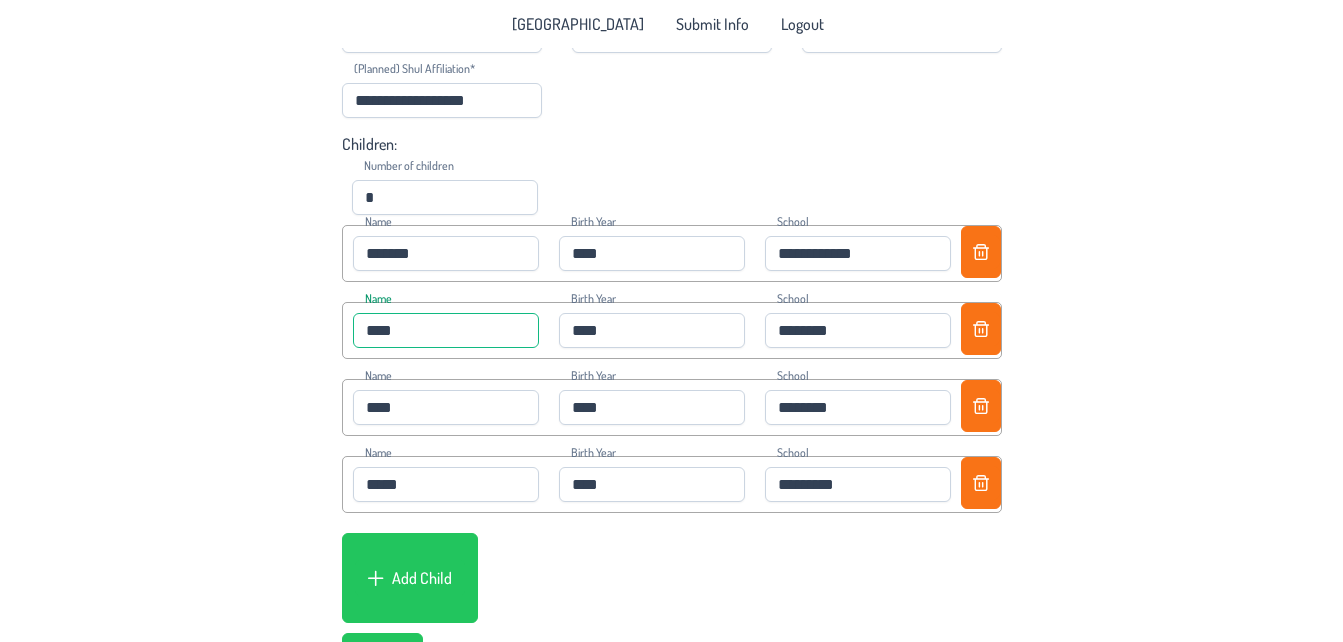 click on "****" at bounding box center [446, 330] 